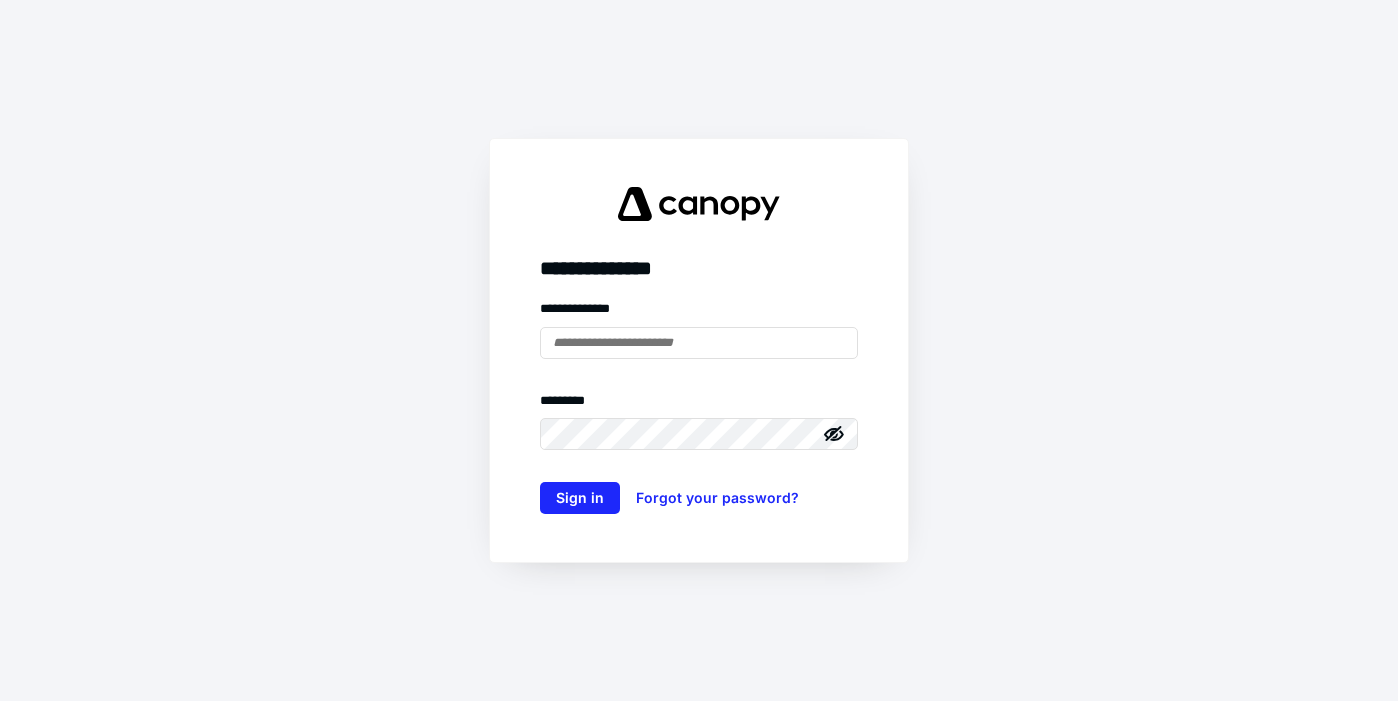 scroll, scrollTop: 0, scrollLeft: 0, axis: both 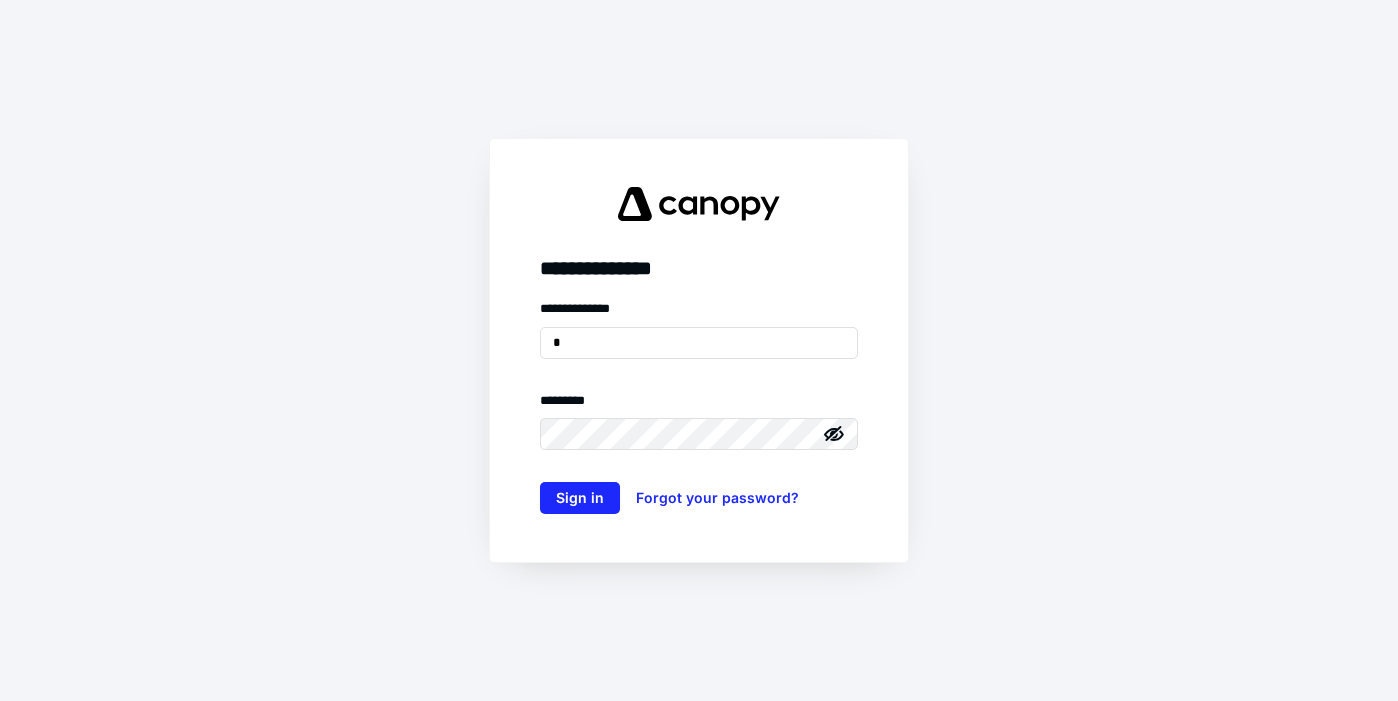 type on "*" 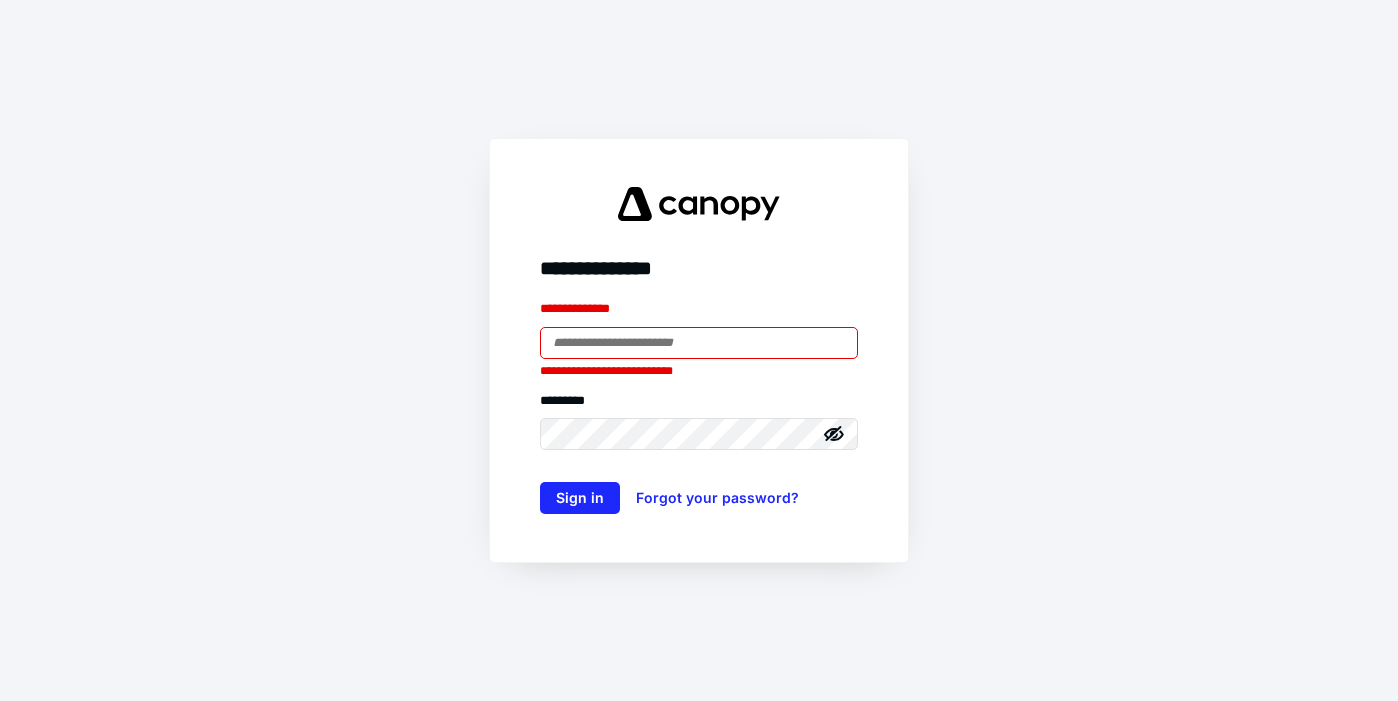 paste on "**********" 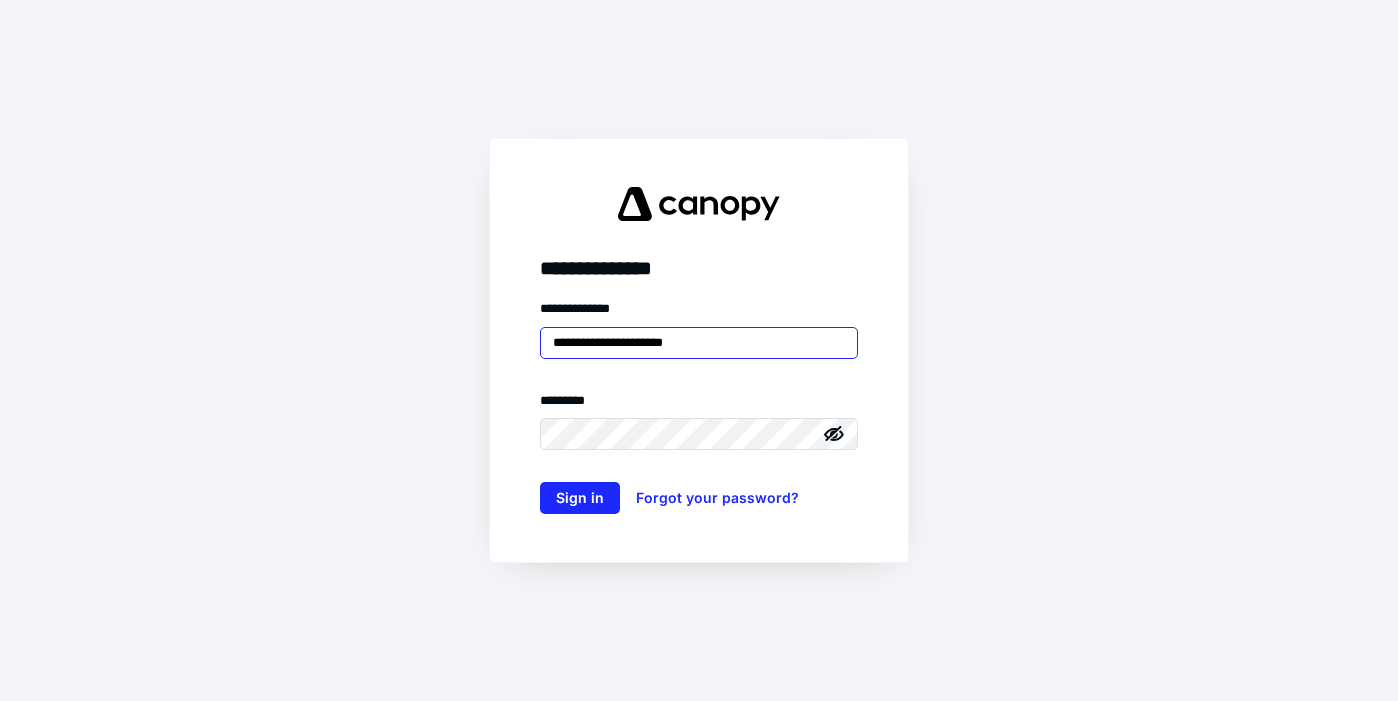 type on "**********" 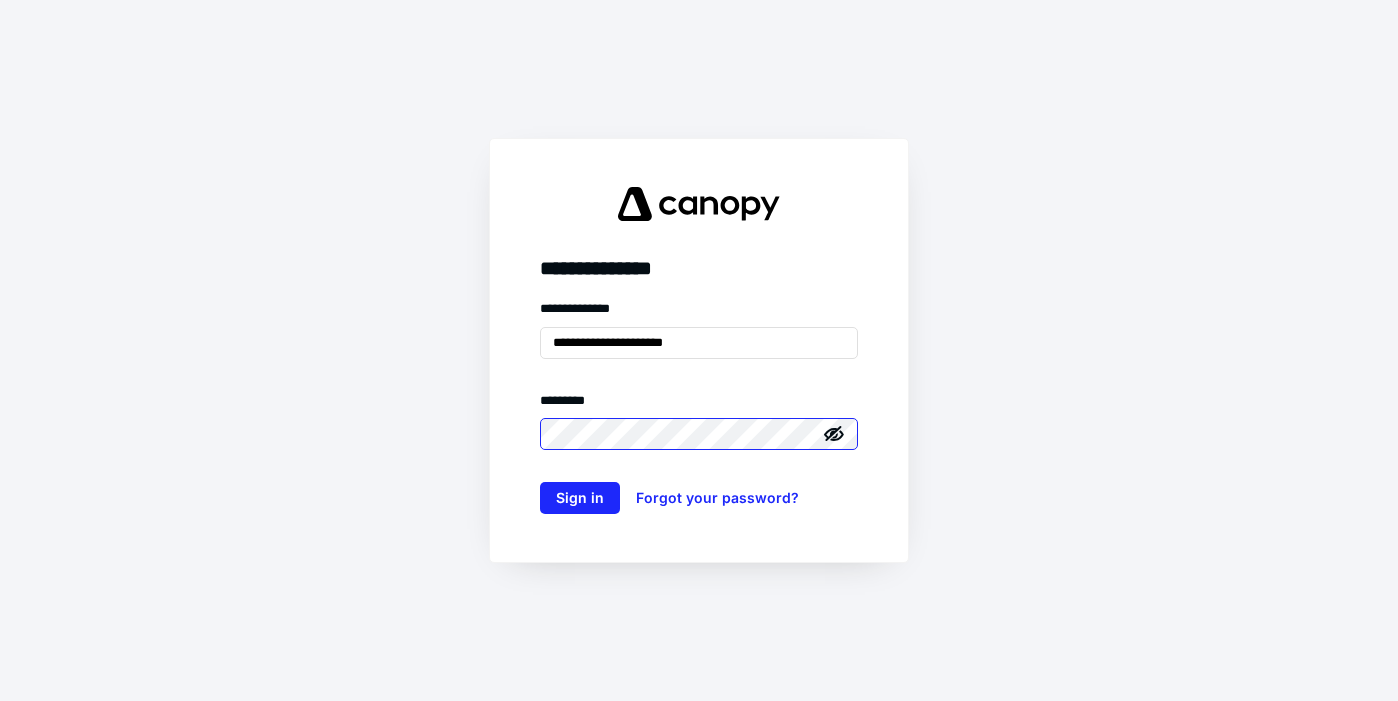 click on "**********" at bounding box center [699, 350] 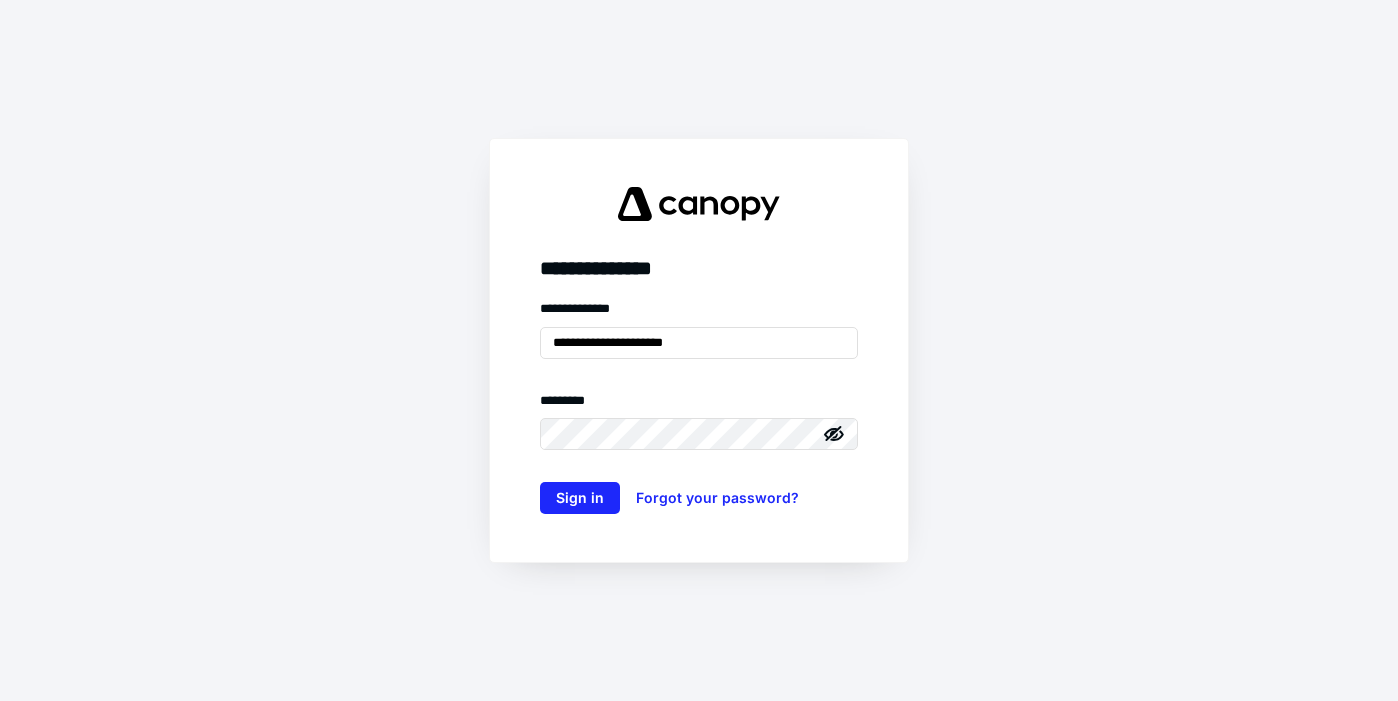 click on "**********" at bounding box center (699, 350) 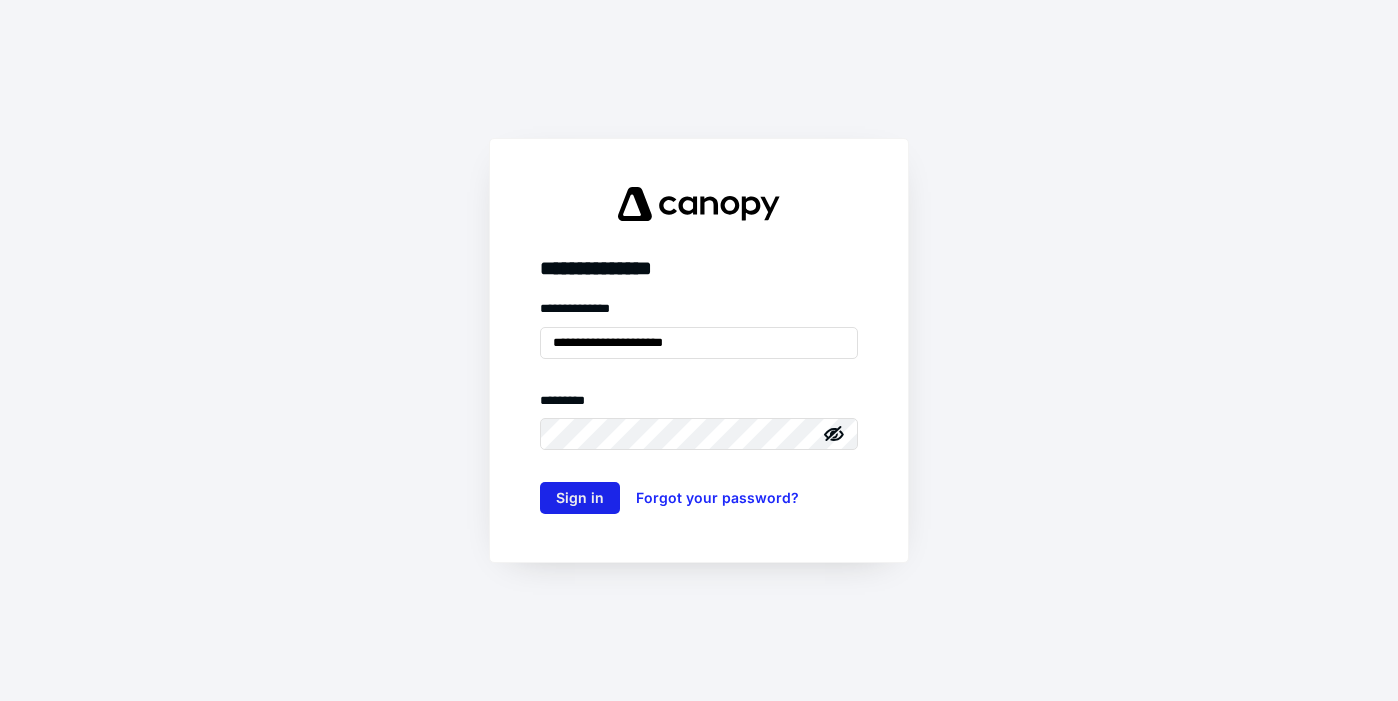 click on "Sign in" at bounding box center (580, 498) 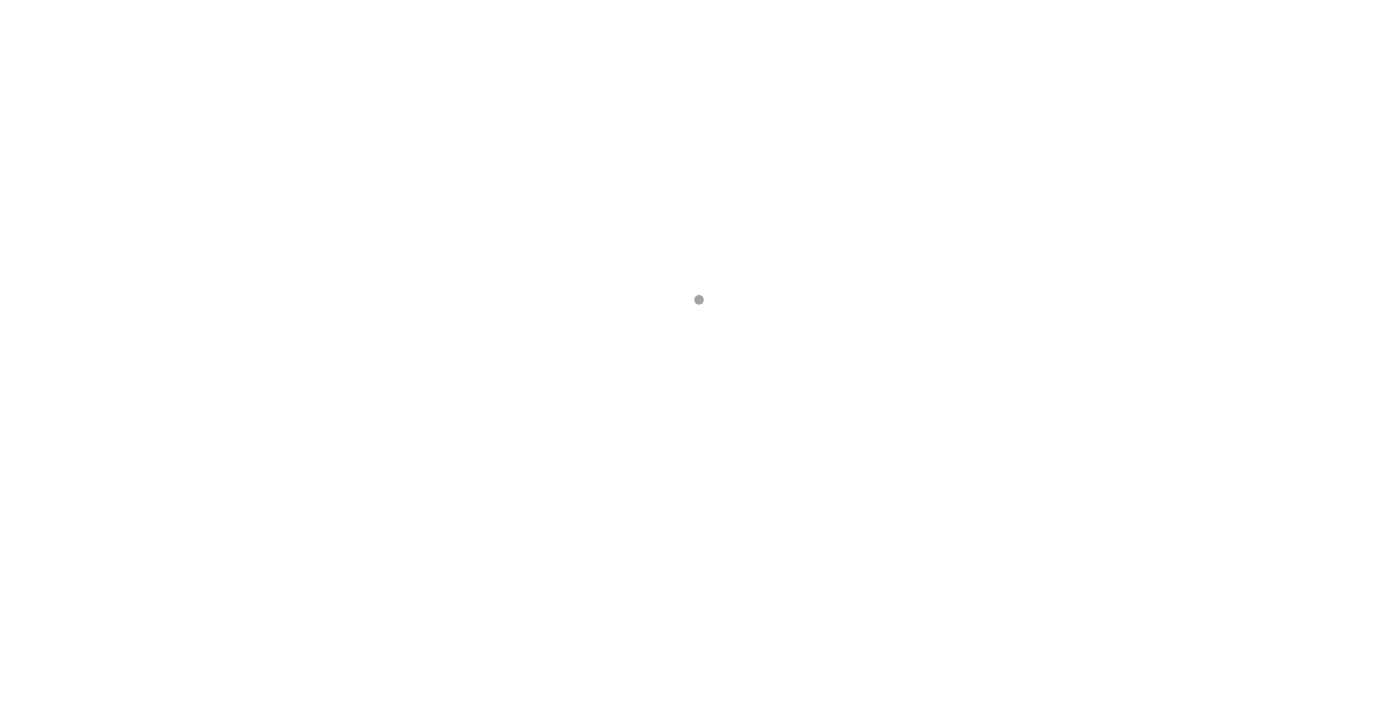 scroll, scrollTop: 0, scrollLeft: 0, axis: both 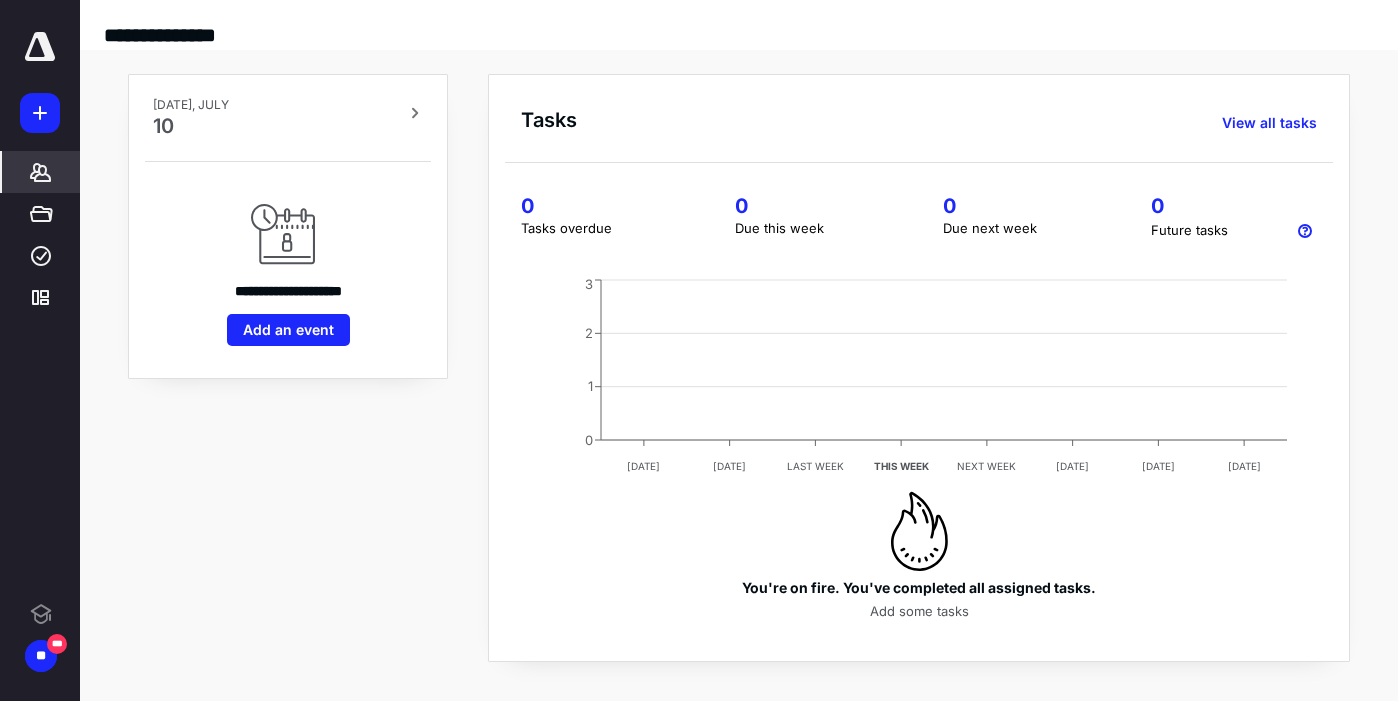 click on "*******" at bounding box center (41, 172) 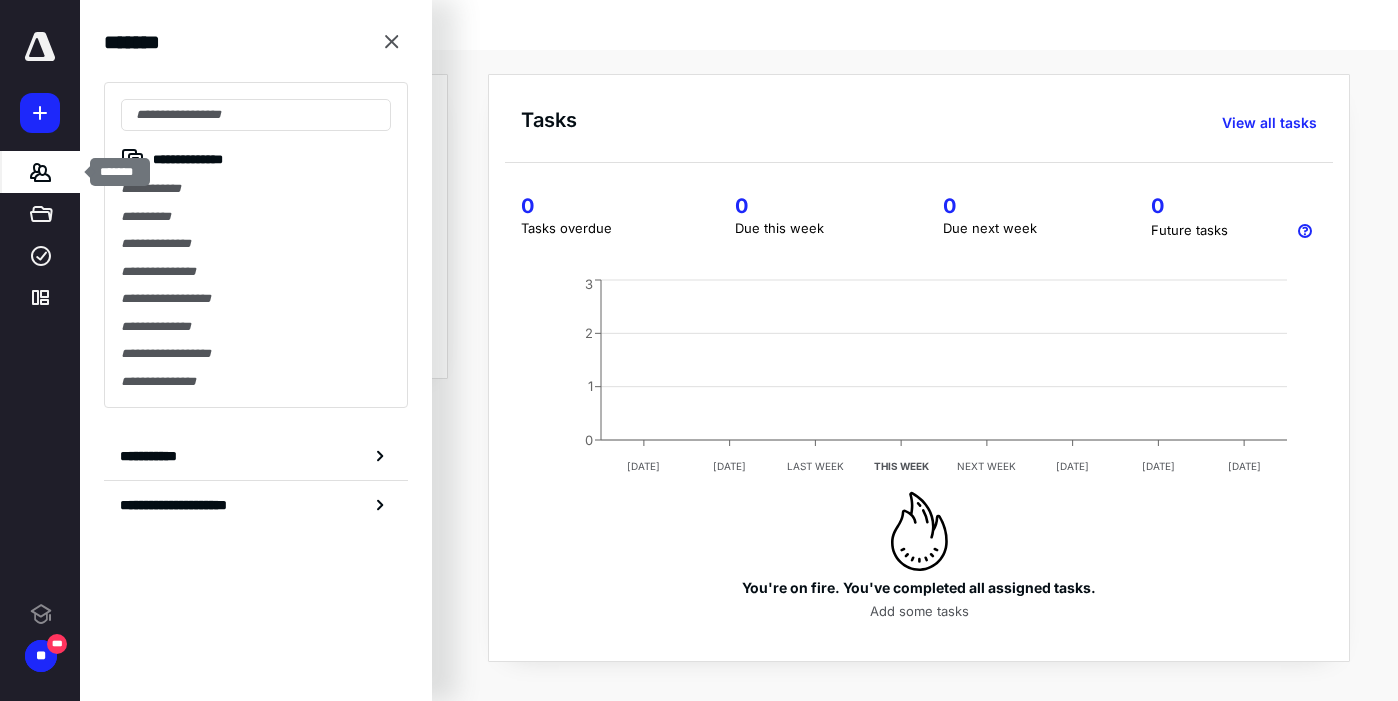 scroll, scrollTop: 0, scrollLeft: 0, axis: both 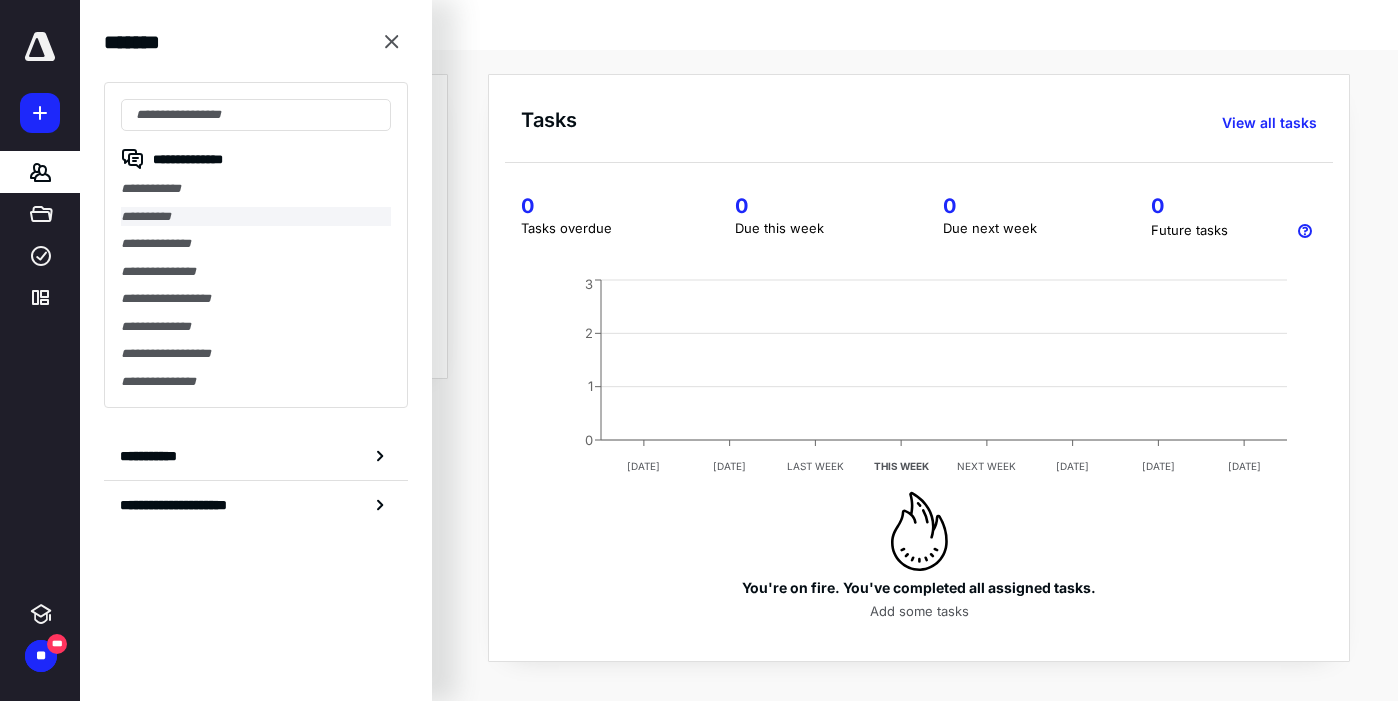 click on "**********" at bounding box center (256, 217) 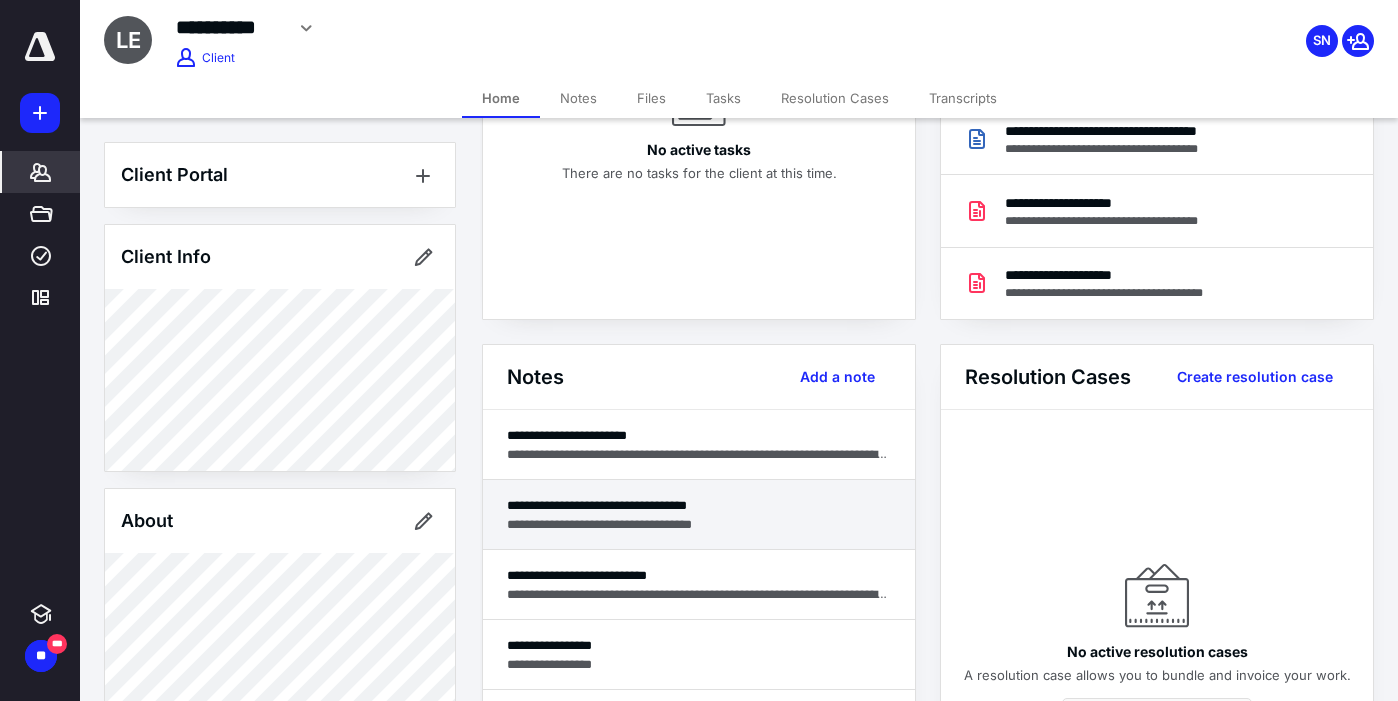 scroll, scrollTop: 287, scrollLeft: 0, axis: vertical 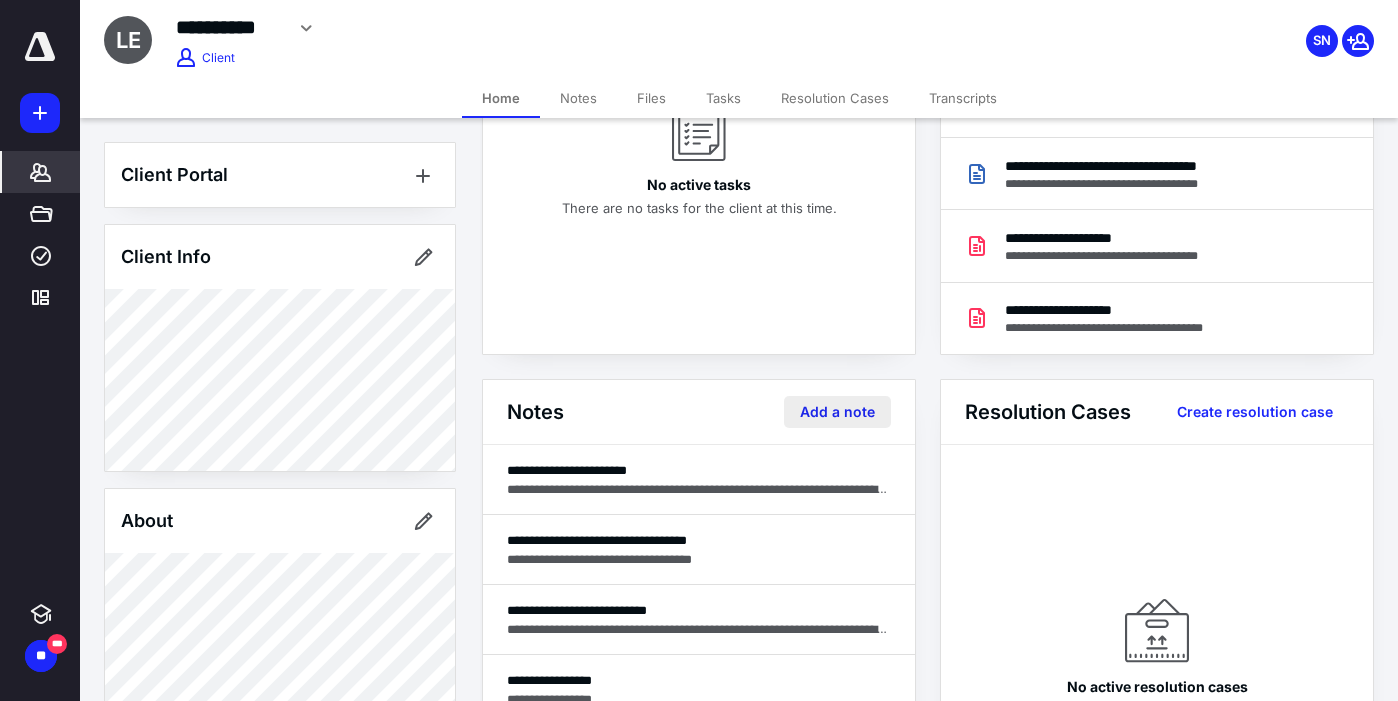 click on "Add a note" at bounding box center [837, 412] 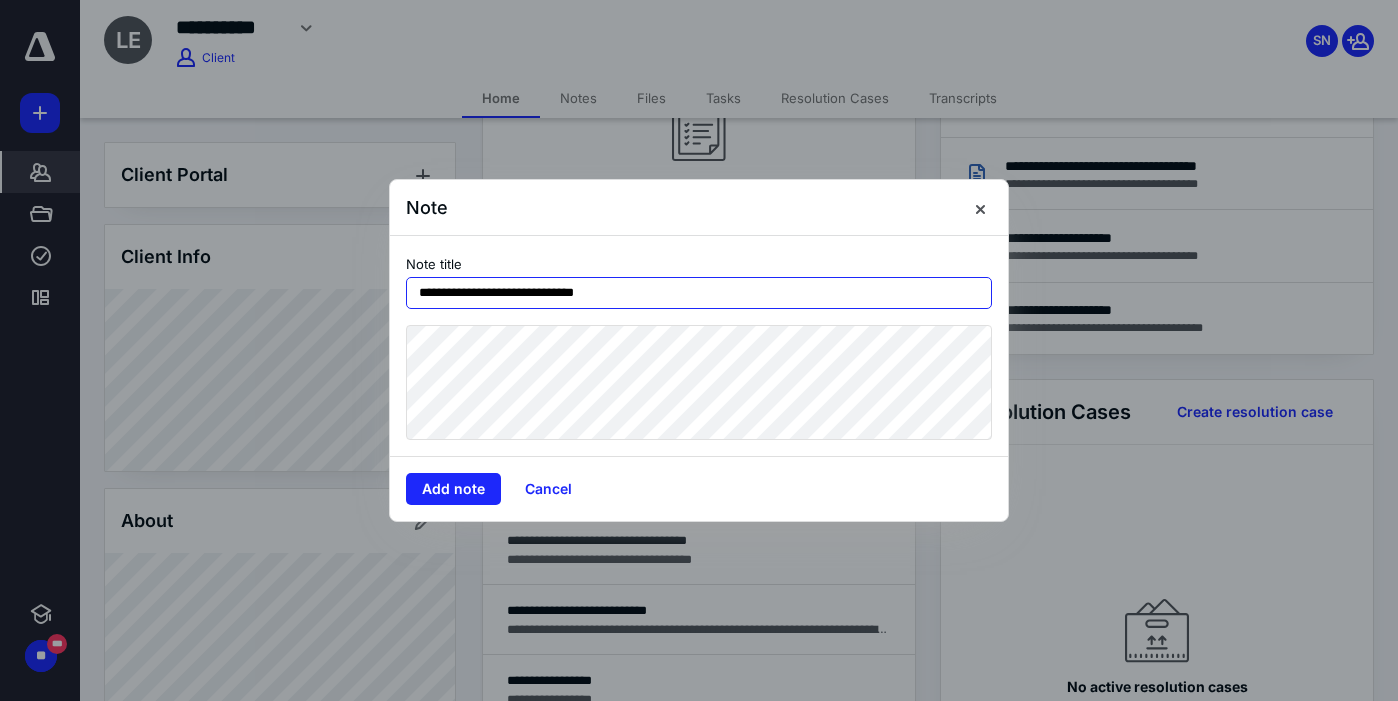 click on "**********" at bounding box center (699, 293) 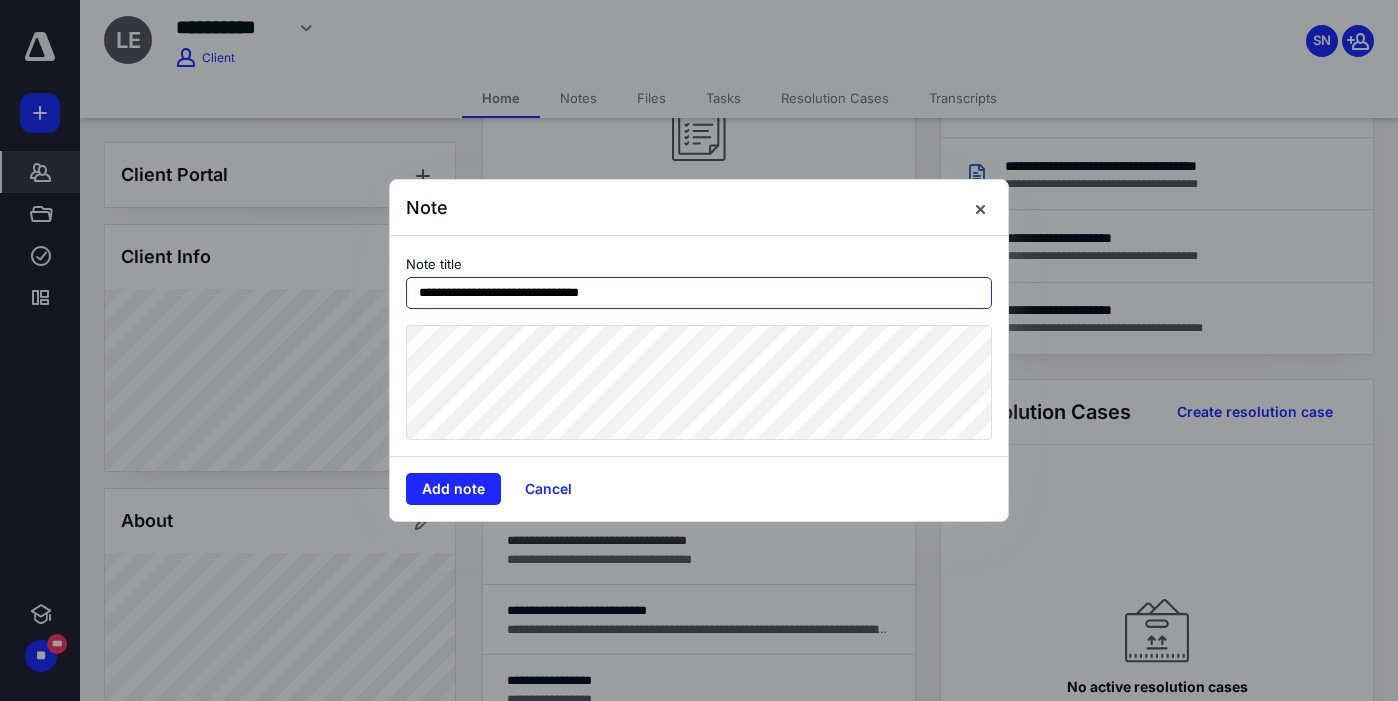 type on "**********" 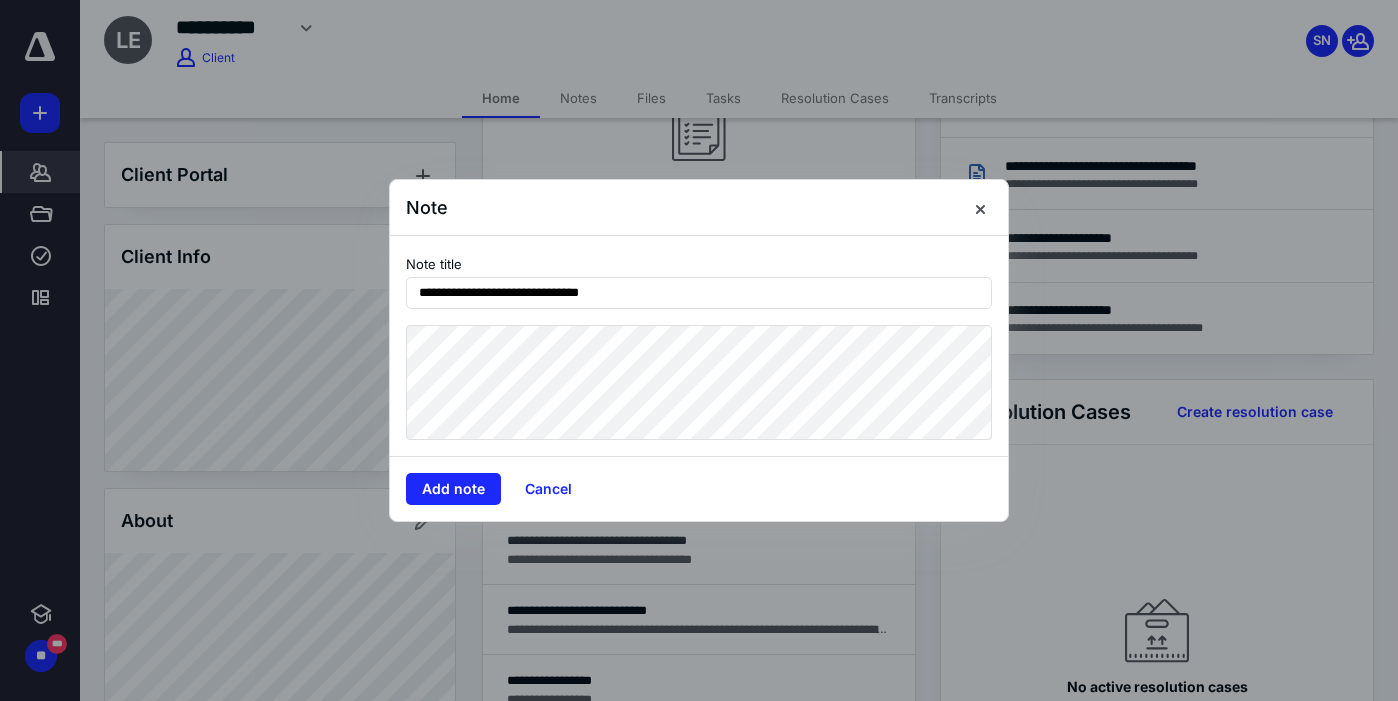 click on "**********" at bounding box center [699, 350] 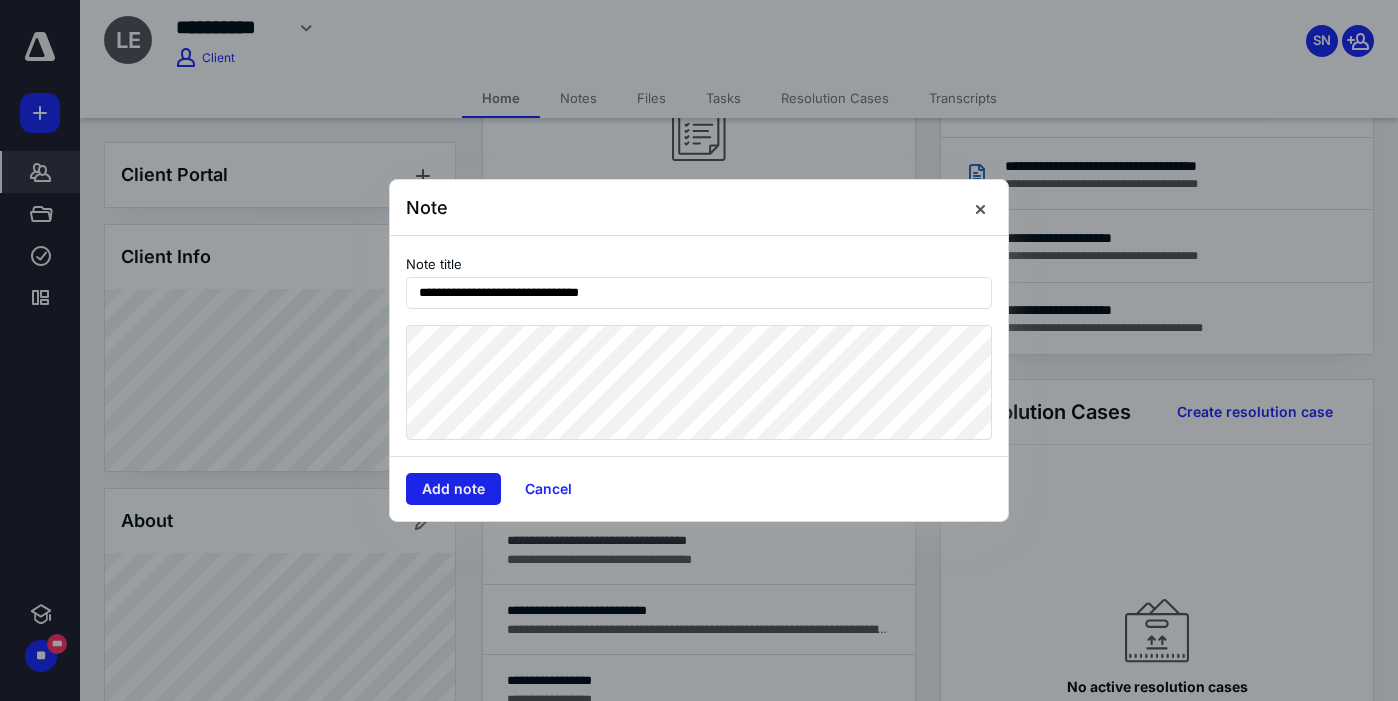click on "Add note" at bounding box center (453, 489) 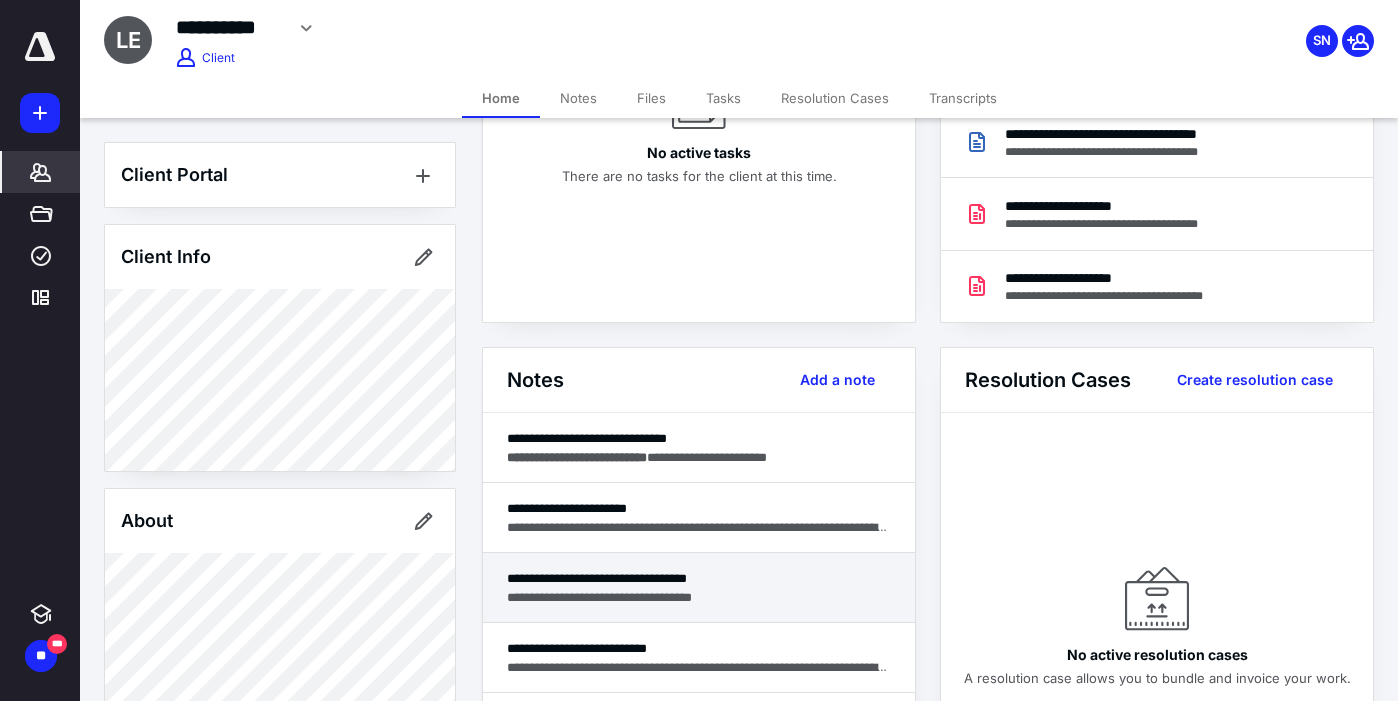 scroll, scrollTop: 320, scrollLeft: 0, axis: vertical 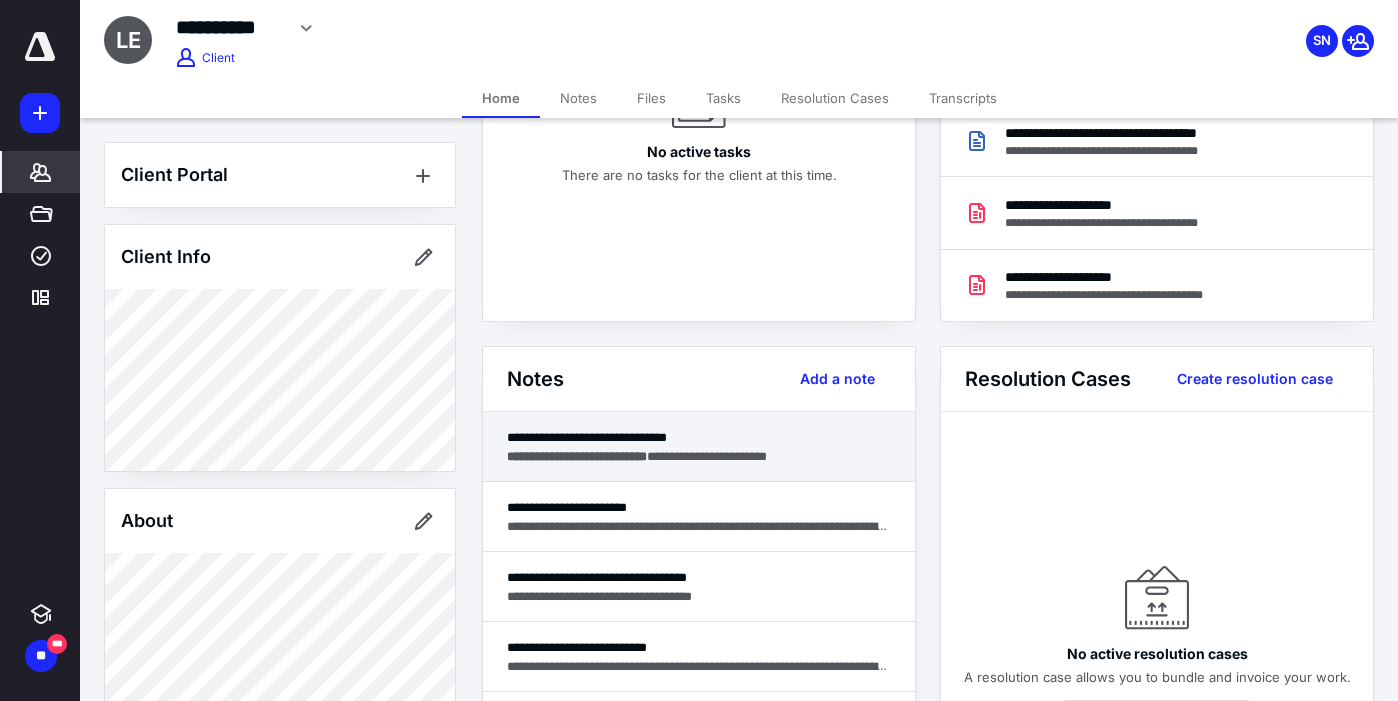 click on "**********" at bounding box center (699, 437) 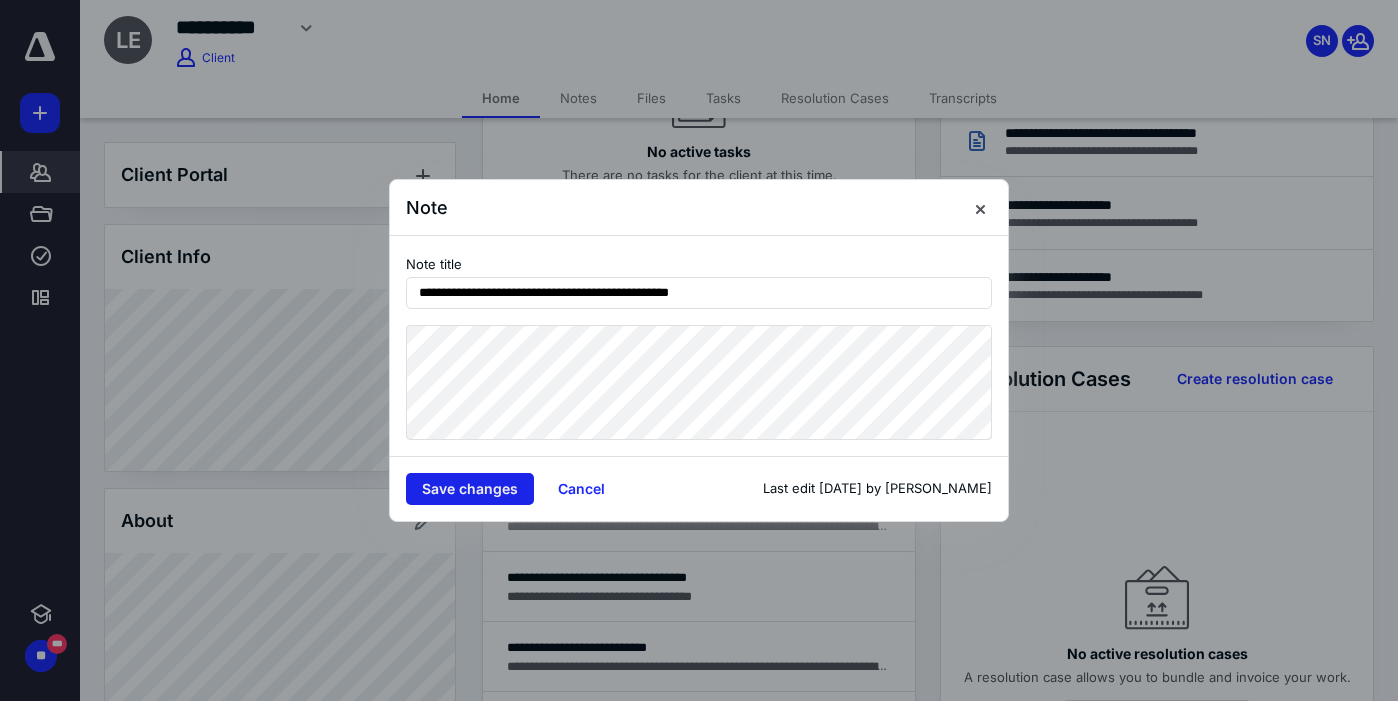 type on "**********" 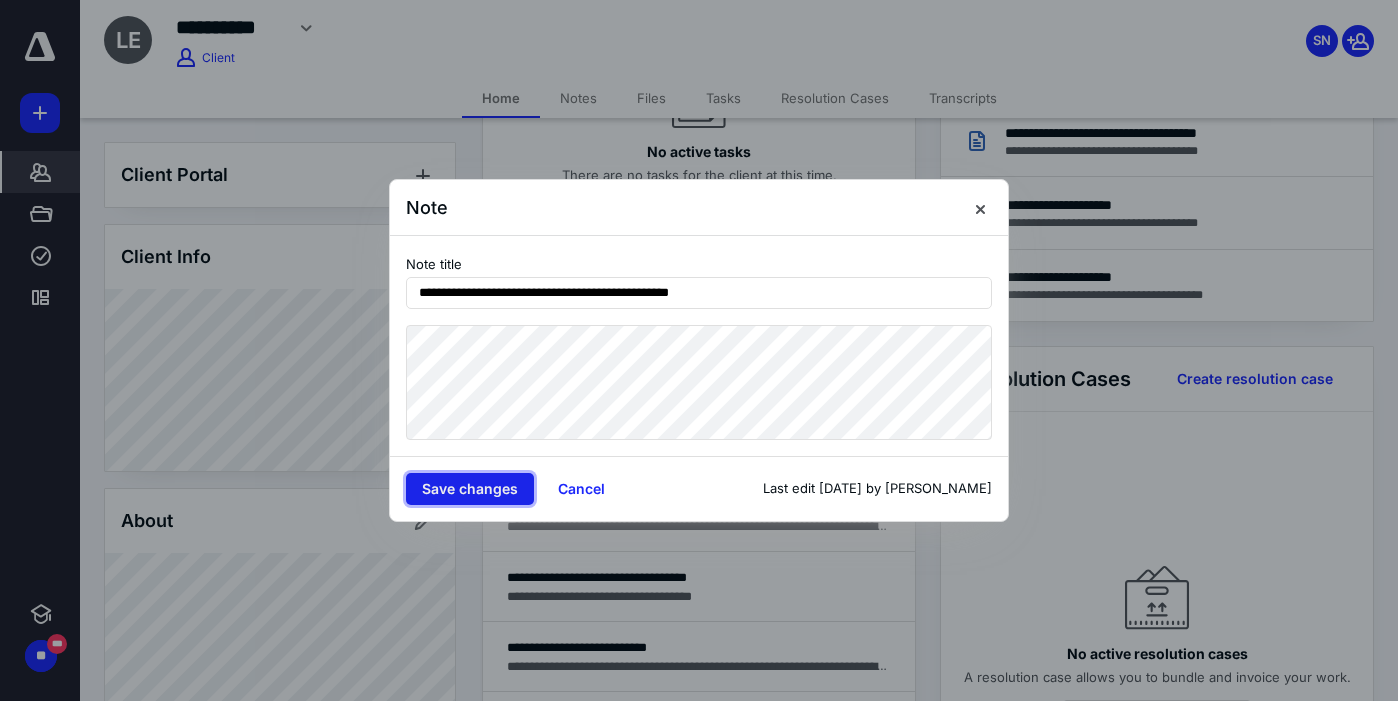 click on "Save changes" at bounding box center [470, 489] 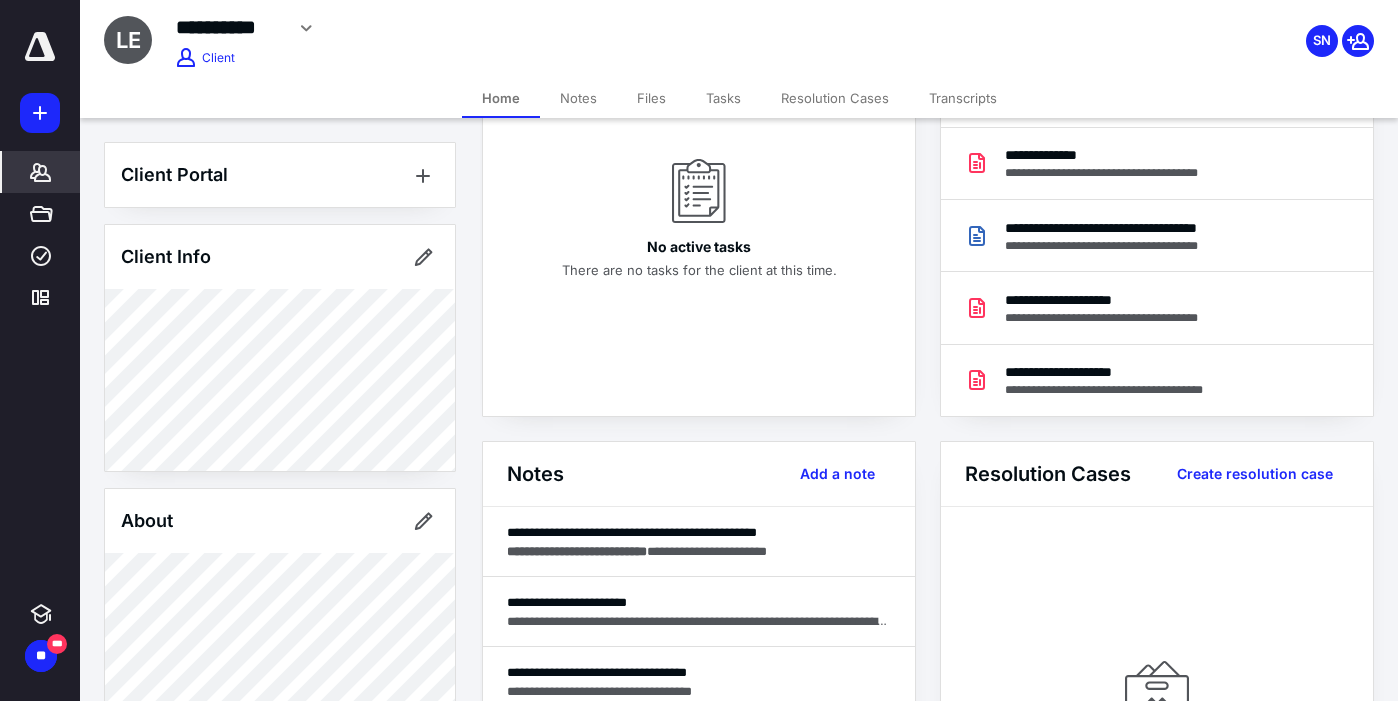 scroll, scrollTop: 0, scrollLeft: 0, axis: both 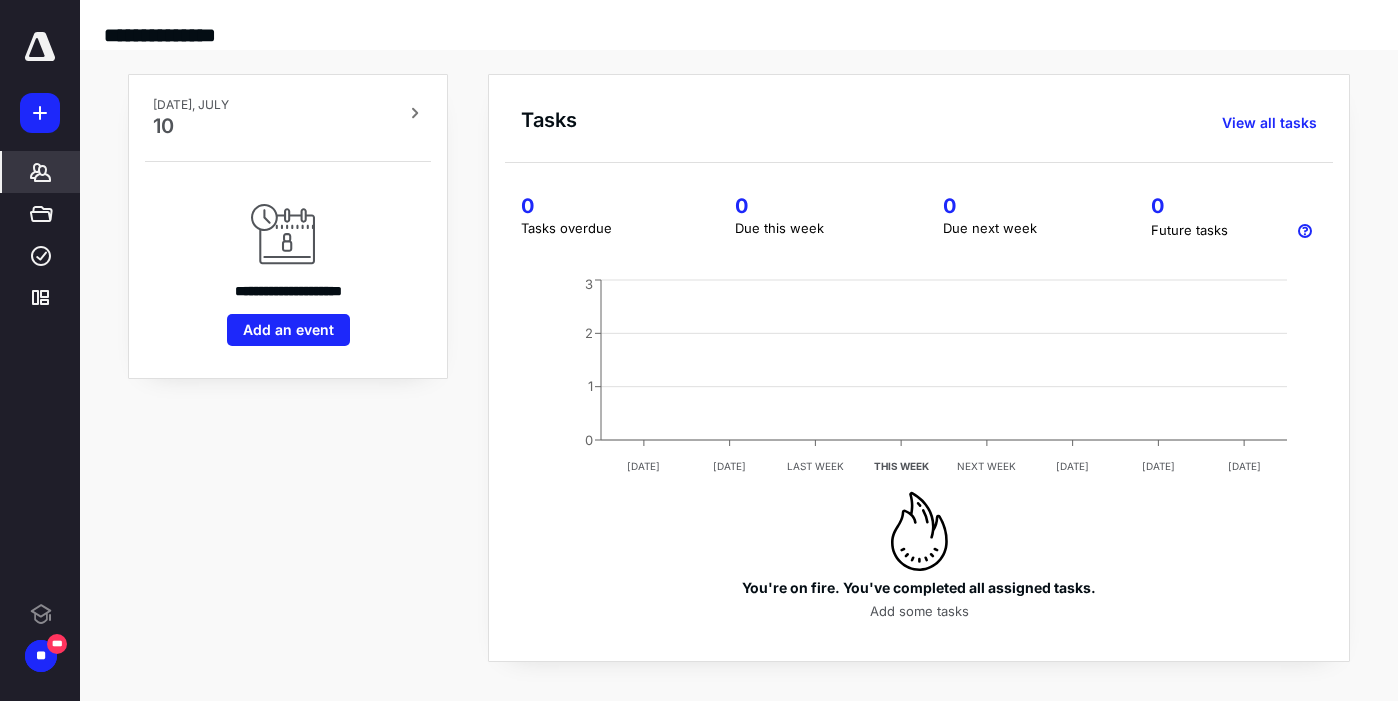 click 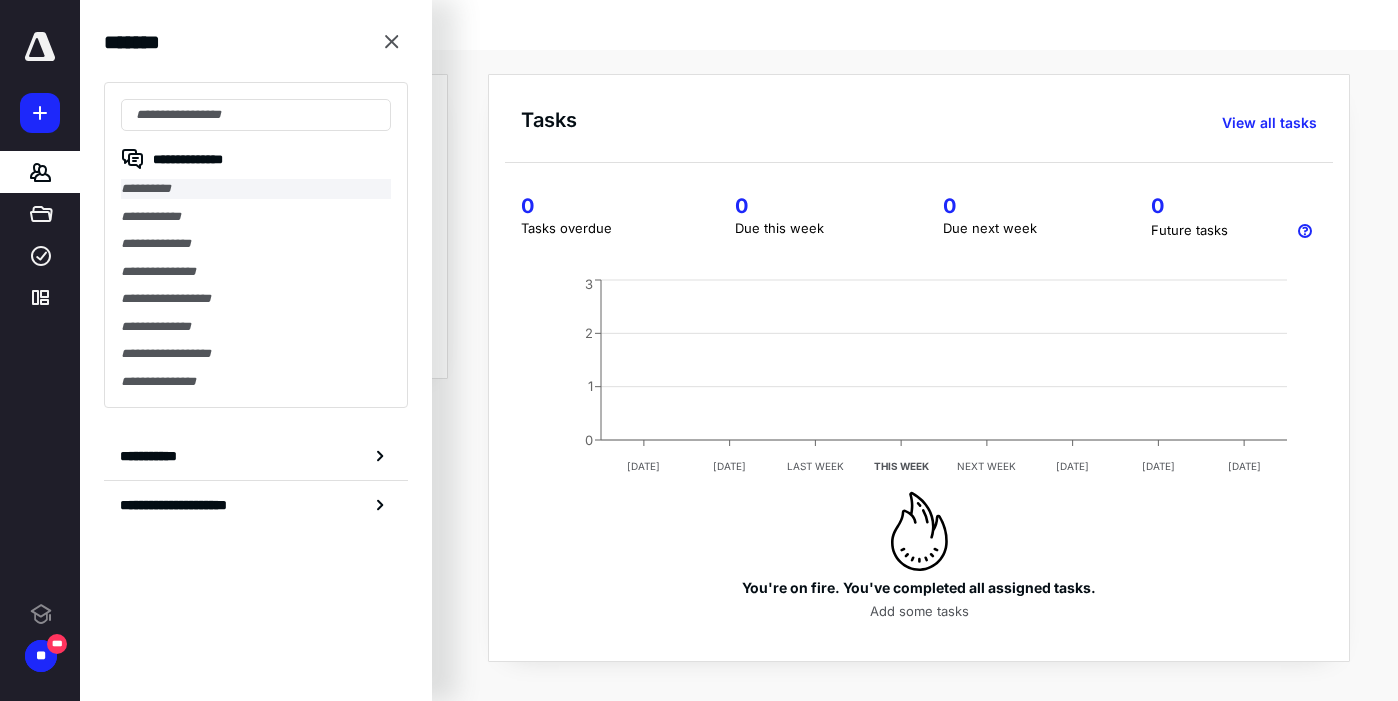scroll, scrollTop: 0, scrollLeft: 0, axis: both 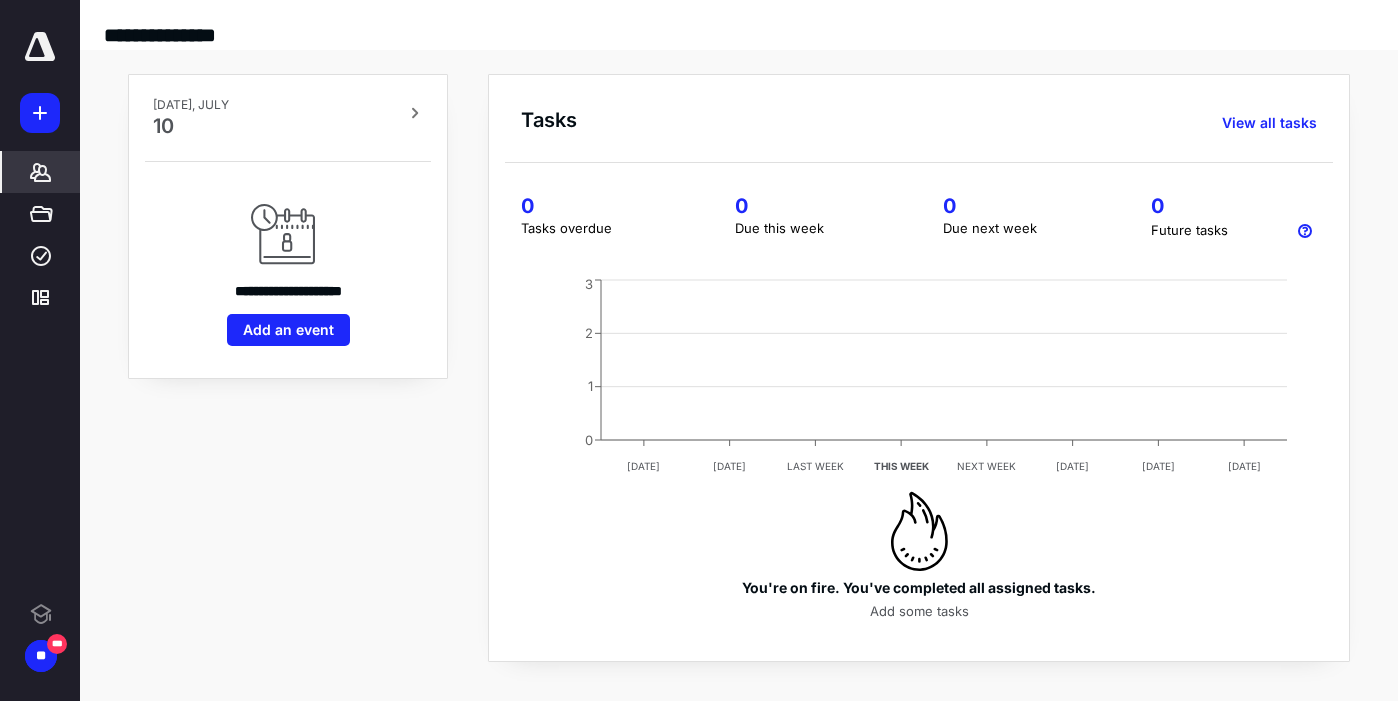 click 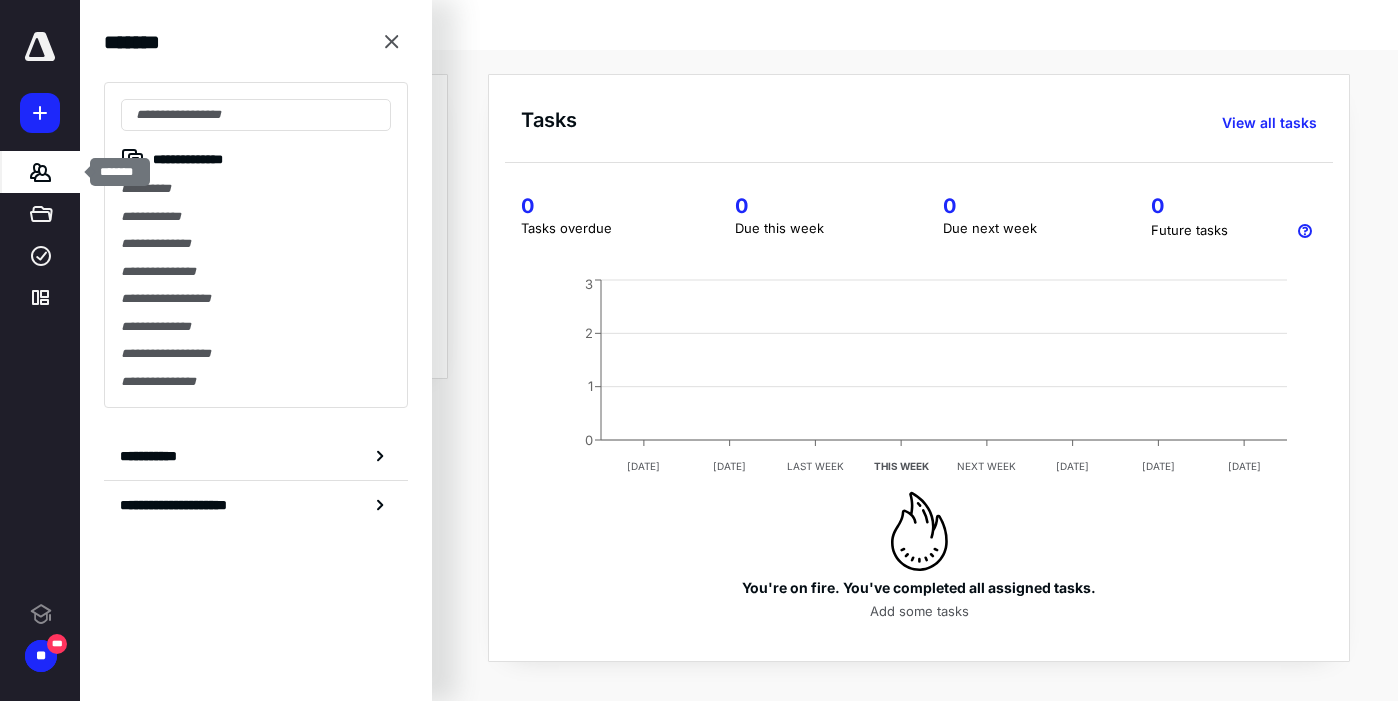 scroll, scrollTop: 0, scrollLeft: 0, axis: both 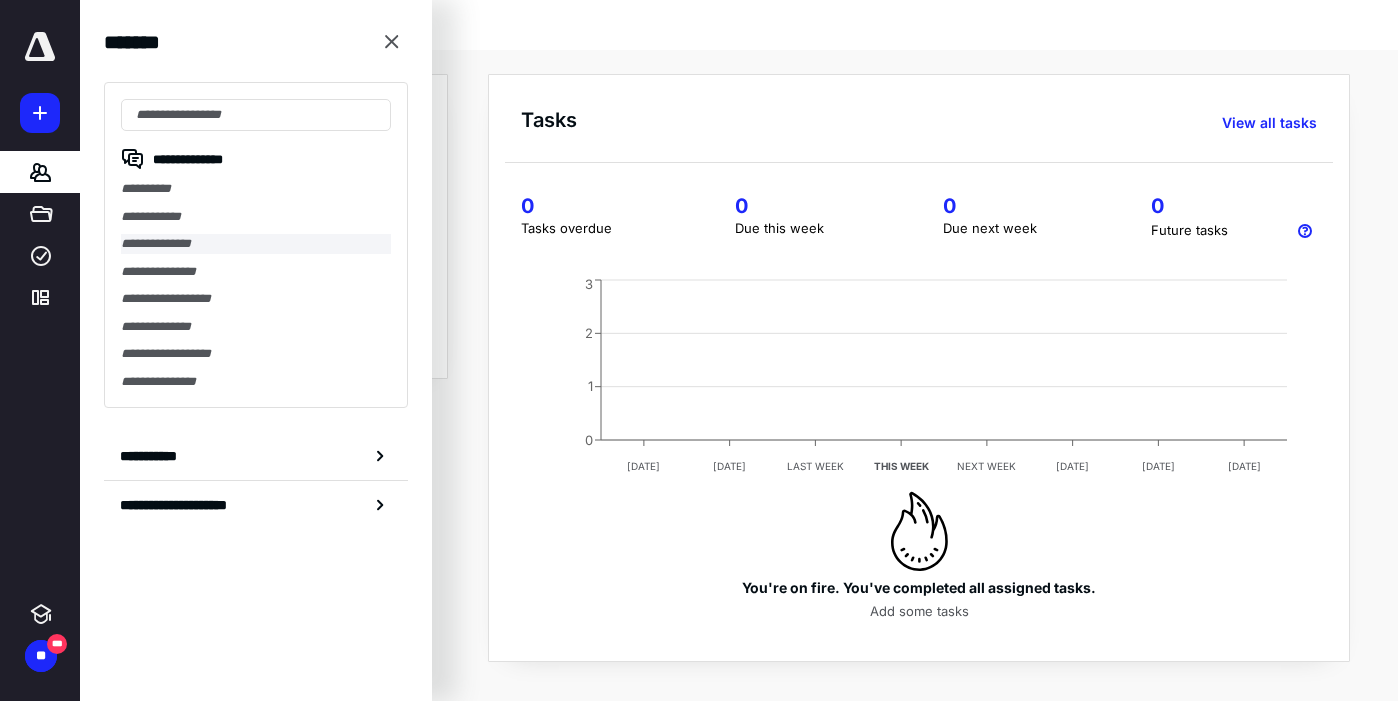 click on "**********" at bounding box center [256, 244] 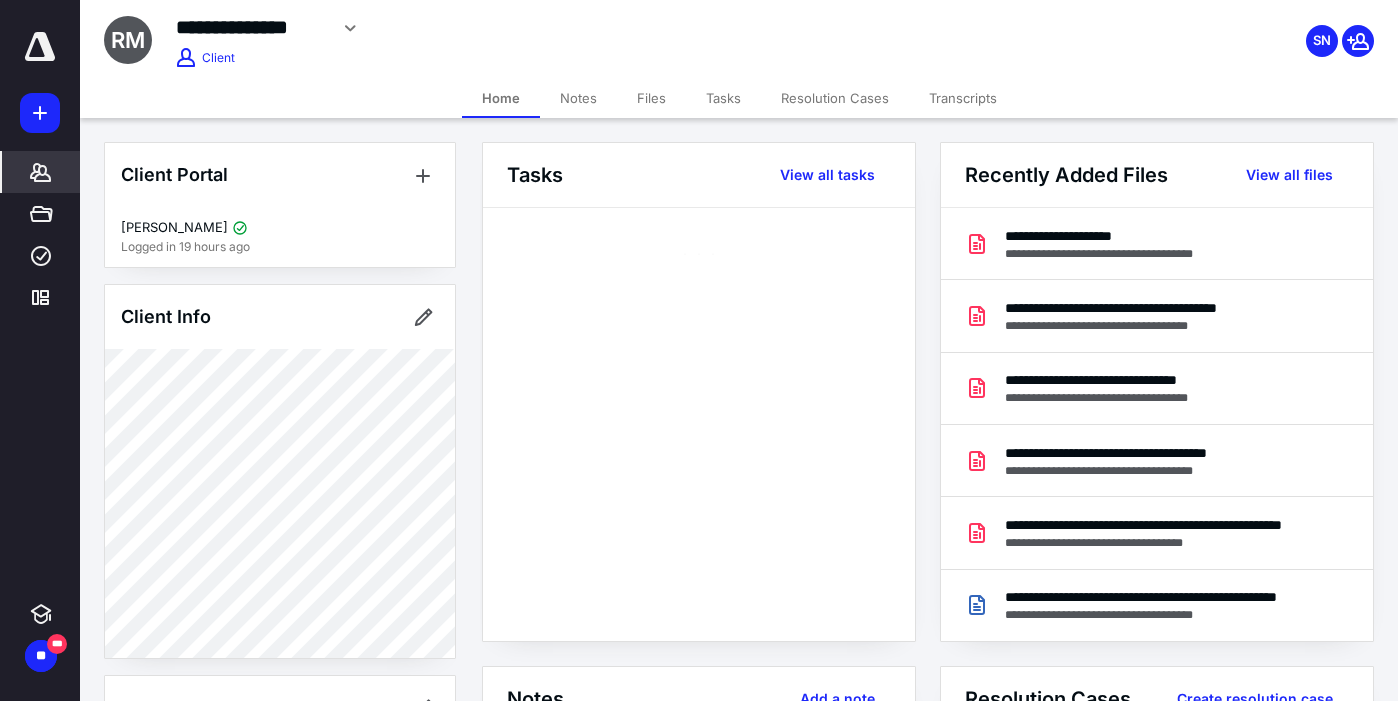 click on "Logged in 19 hours ago" at bounding box center (280, 247) 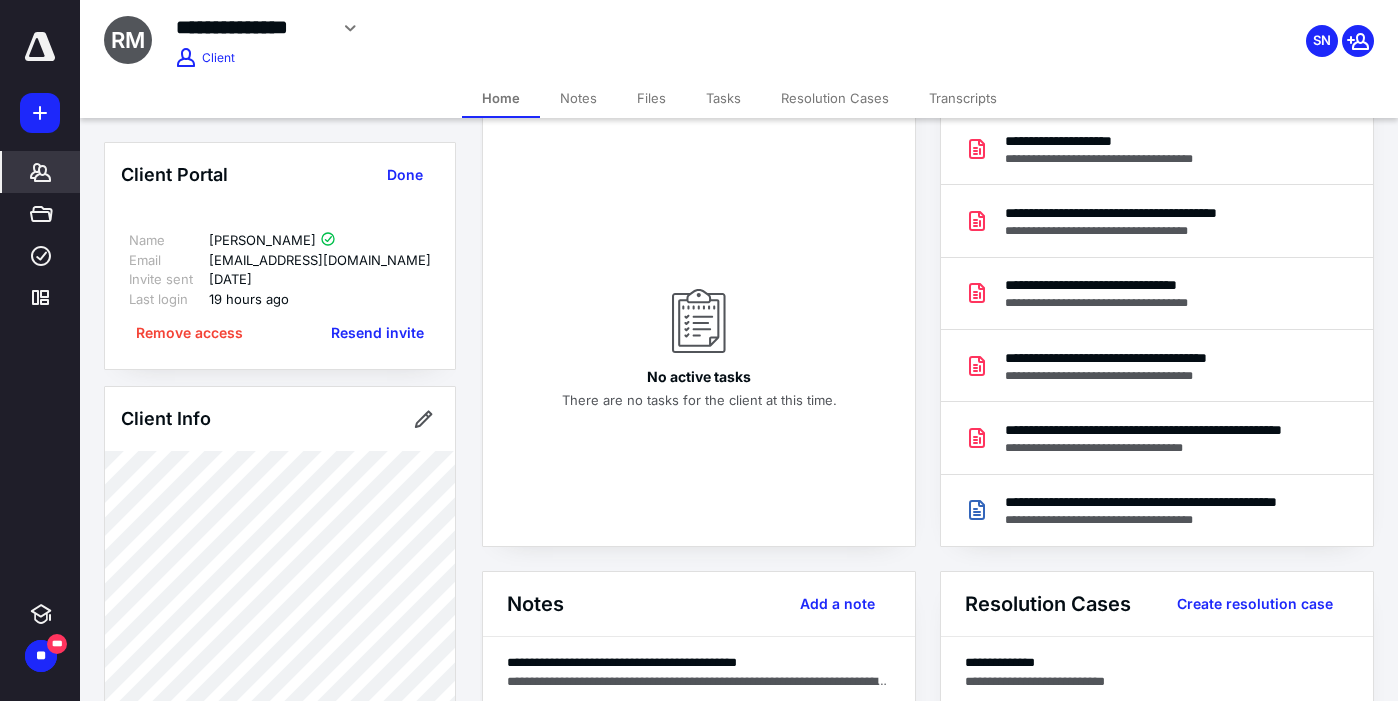 scroll, scrollTop: 30, scrollLeft: 0, axis: vertical 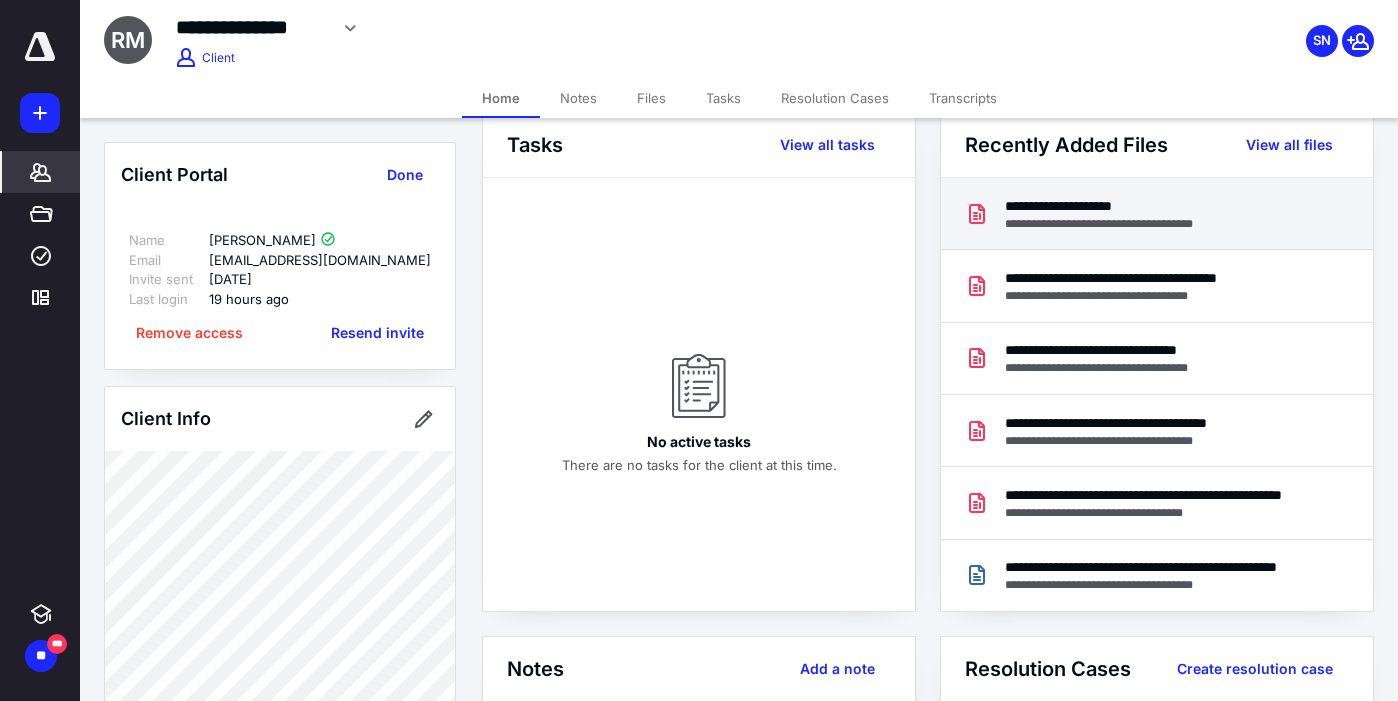 click on "**********" at bounding box center [1118, 224] 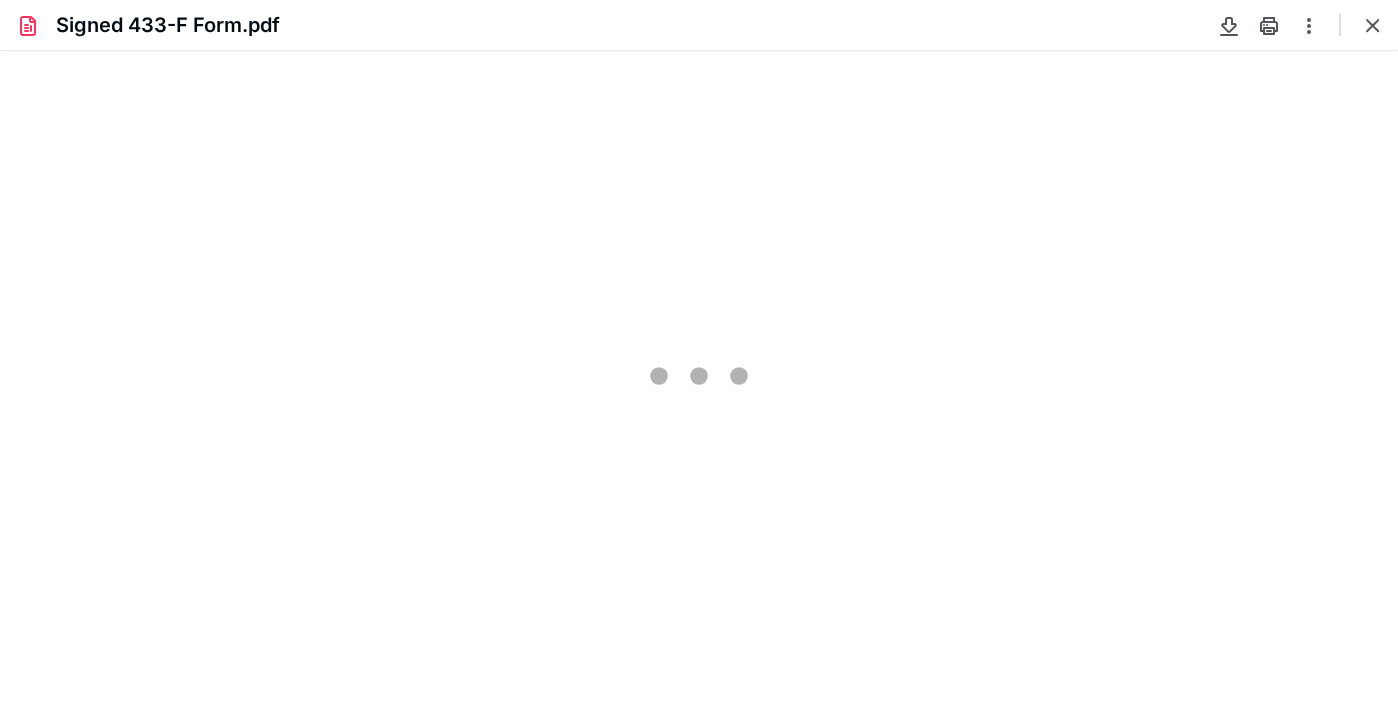 scroll, scrollTop: 0, scrollLeft: 0, axis: both 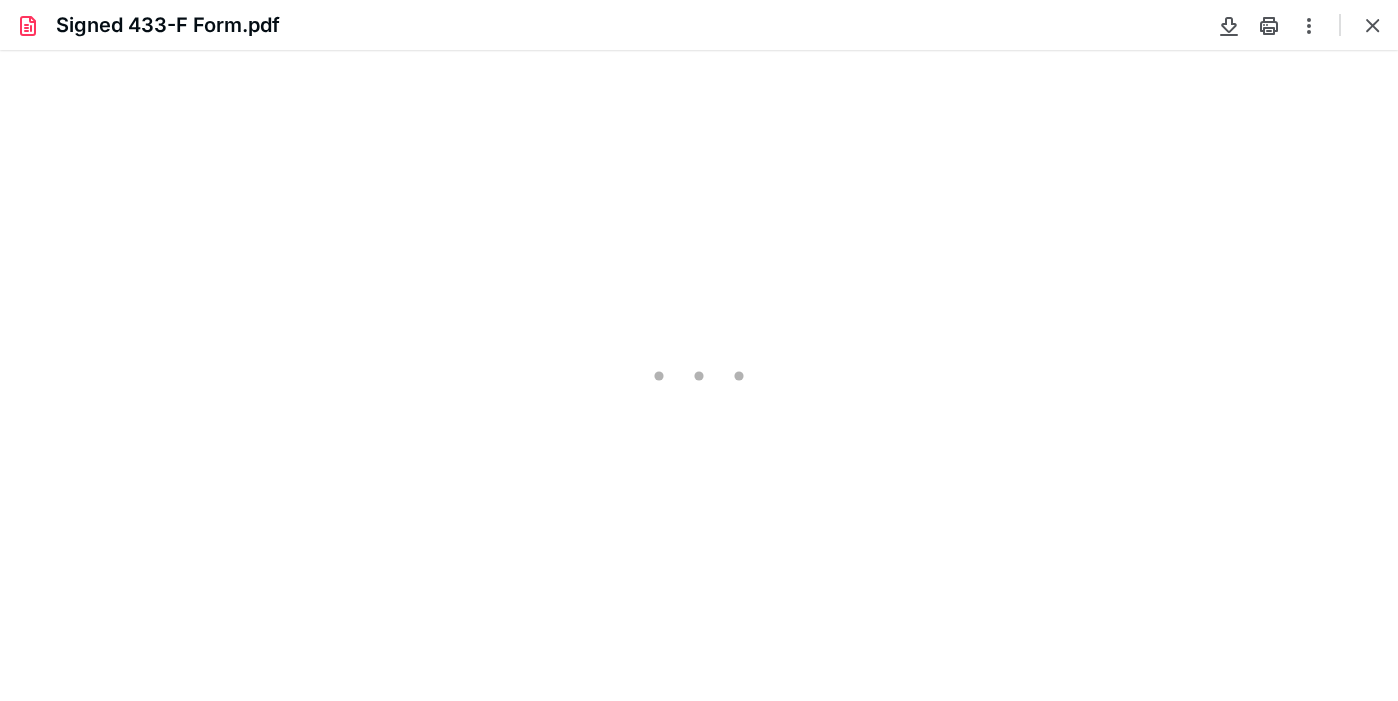 type on "78" 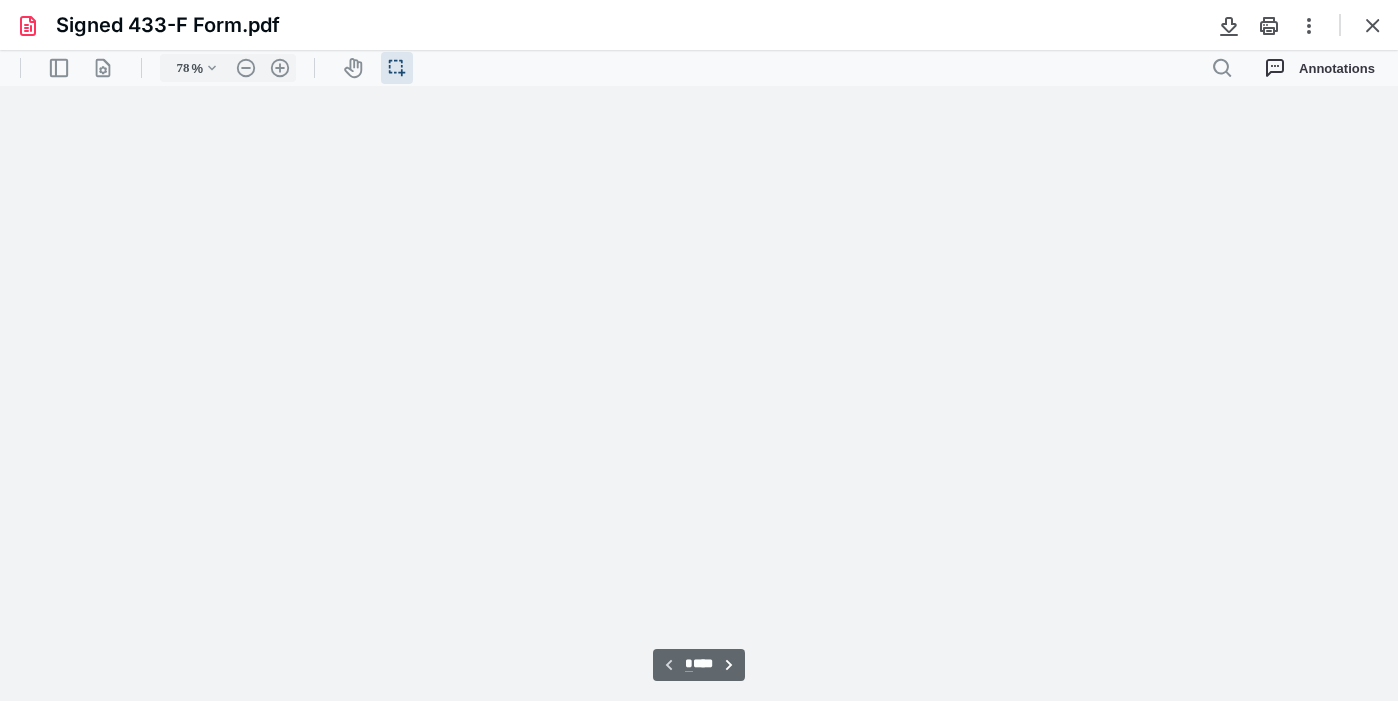 scroll, scrollTop: 39, scrollLeft: 0, axis: vertical 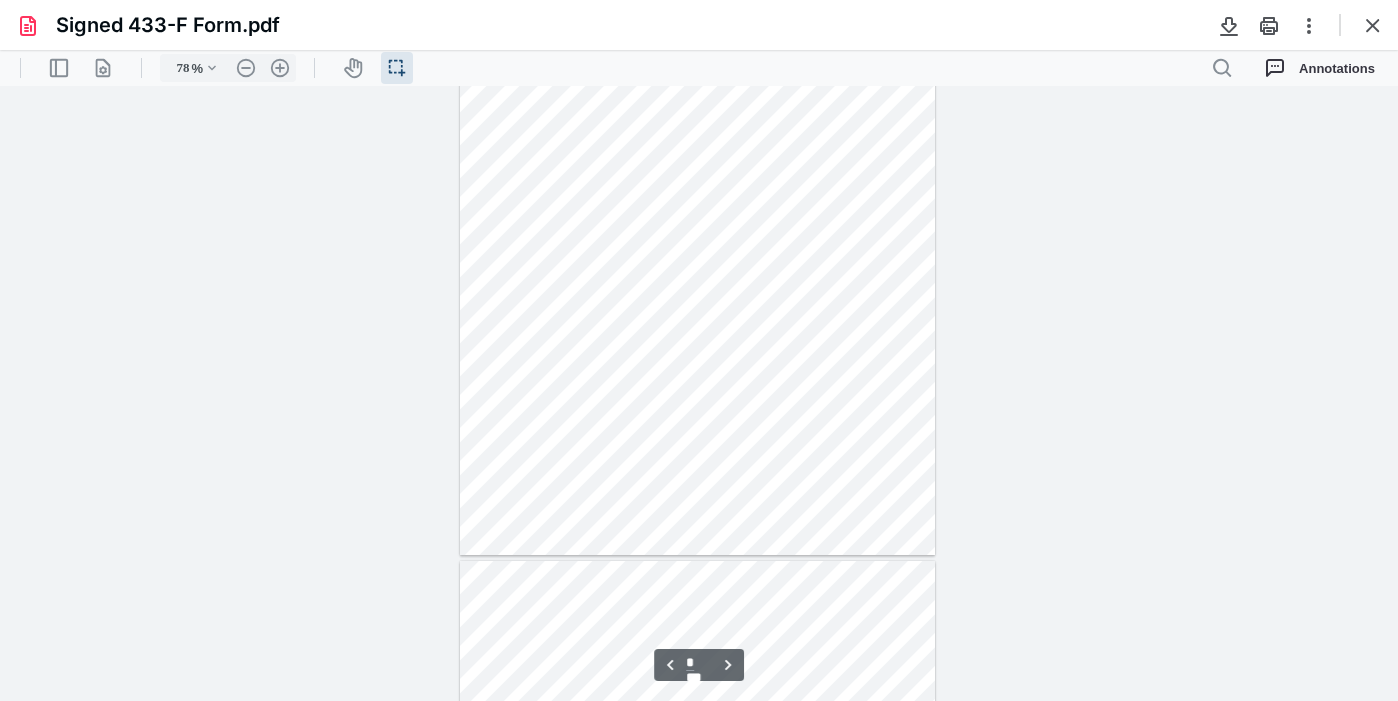 type on "*" 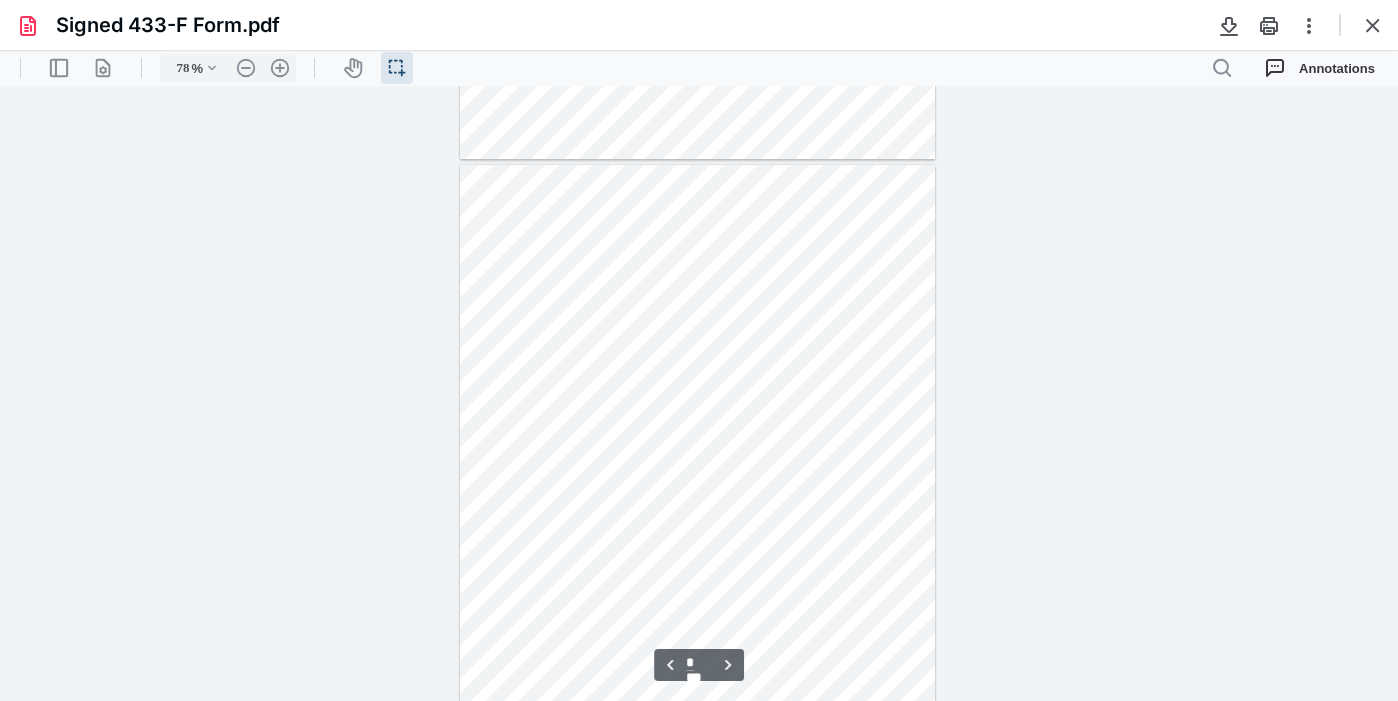 scroll, scrollTop: 1955, scrollLeft: 0, axis: vertical 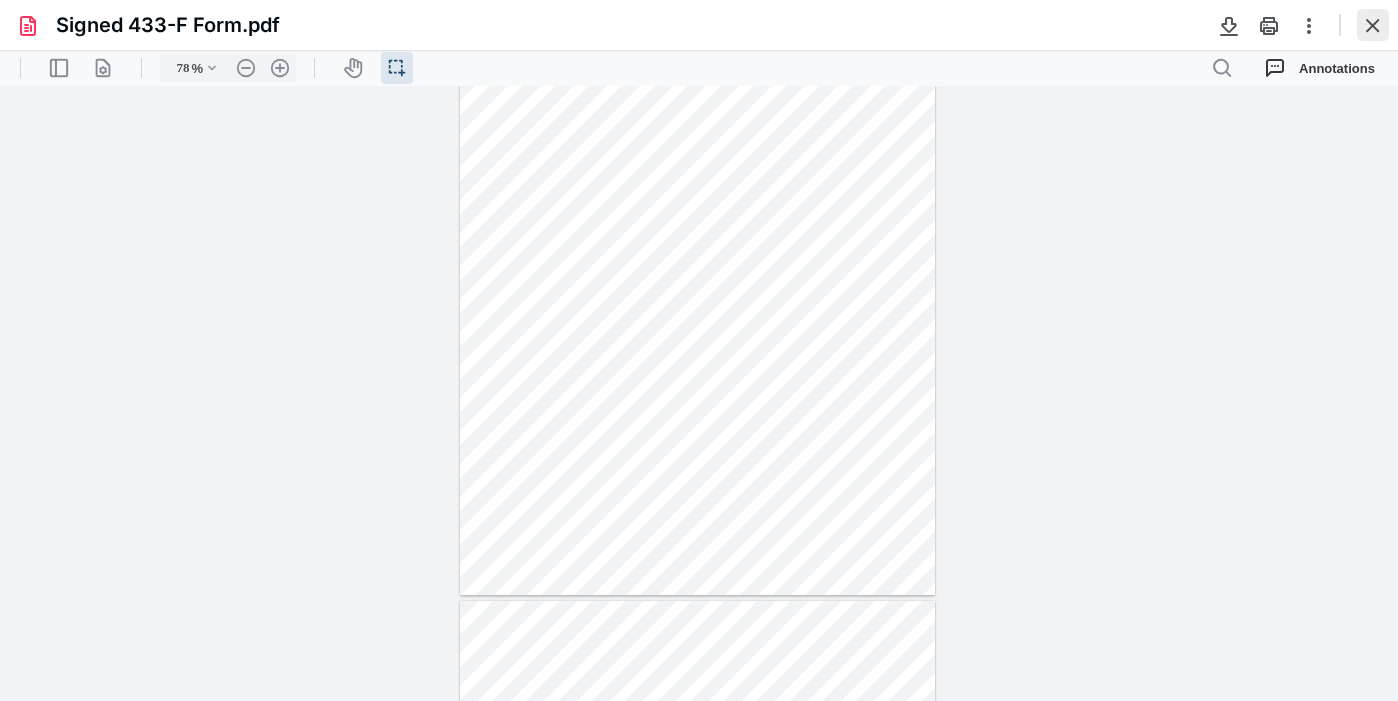 click at bounding box center (1373, 25) 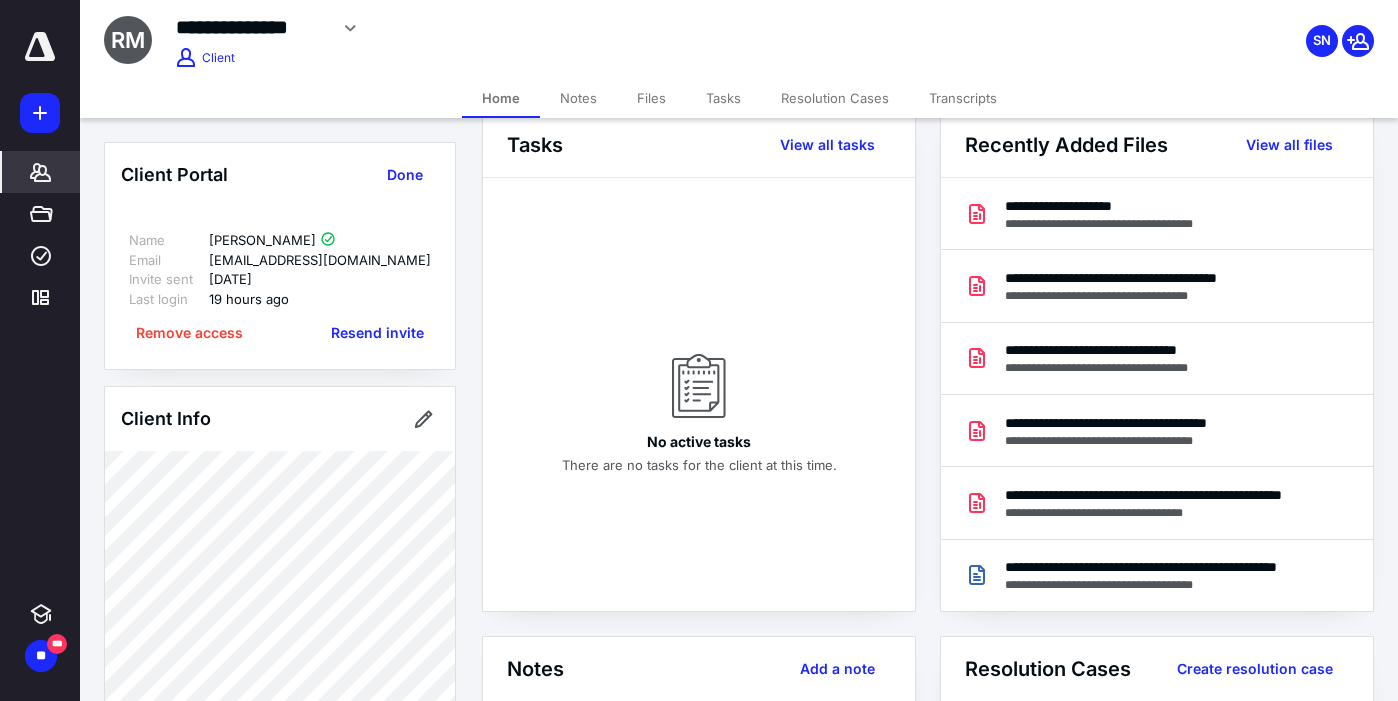 drag, startPoint x: 1071, startPoint y: 214, endPoint x: 1426, endPoint y: 343, distance: 377.71152 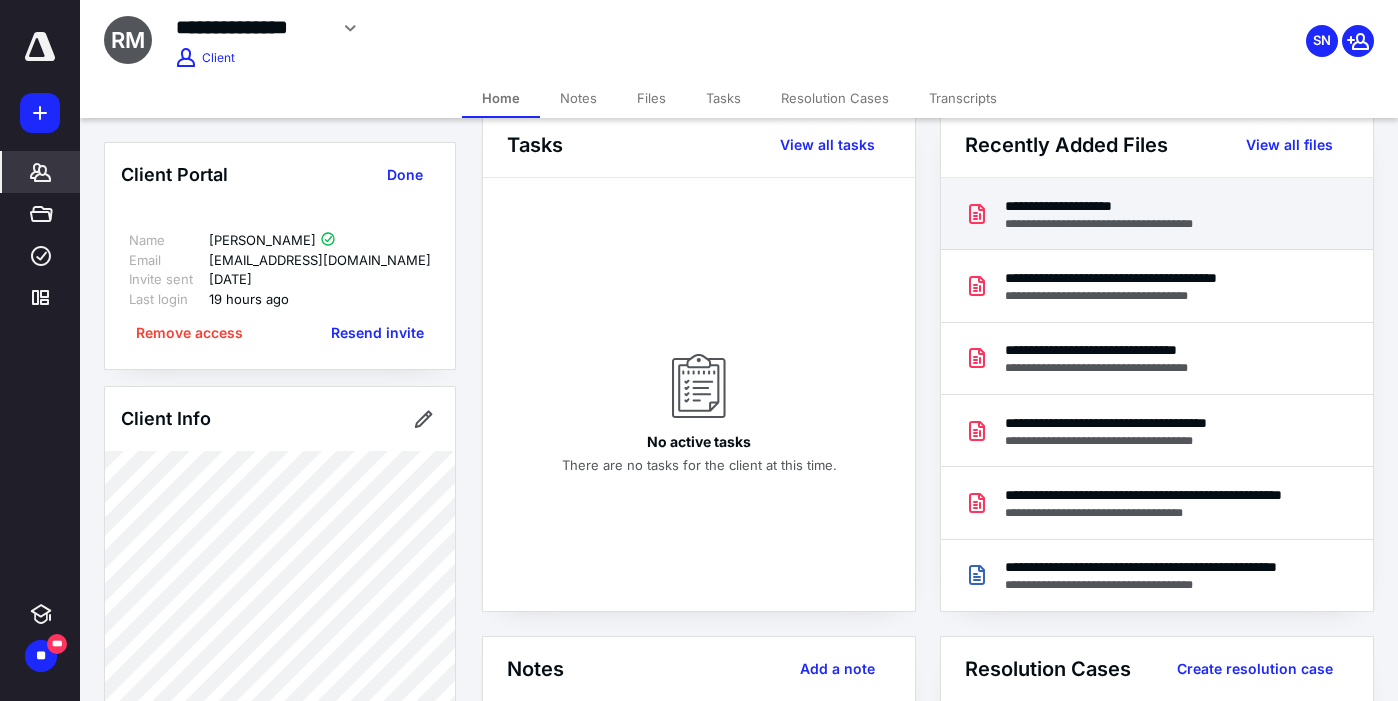 click on "**********" at bounding box center (1118, 206) 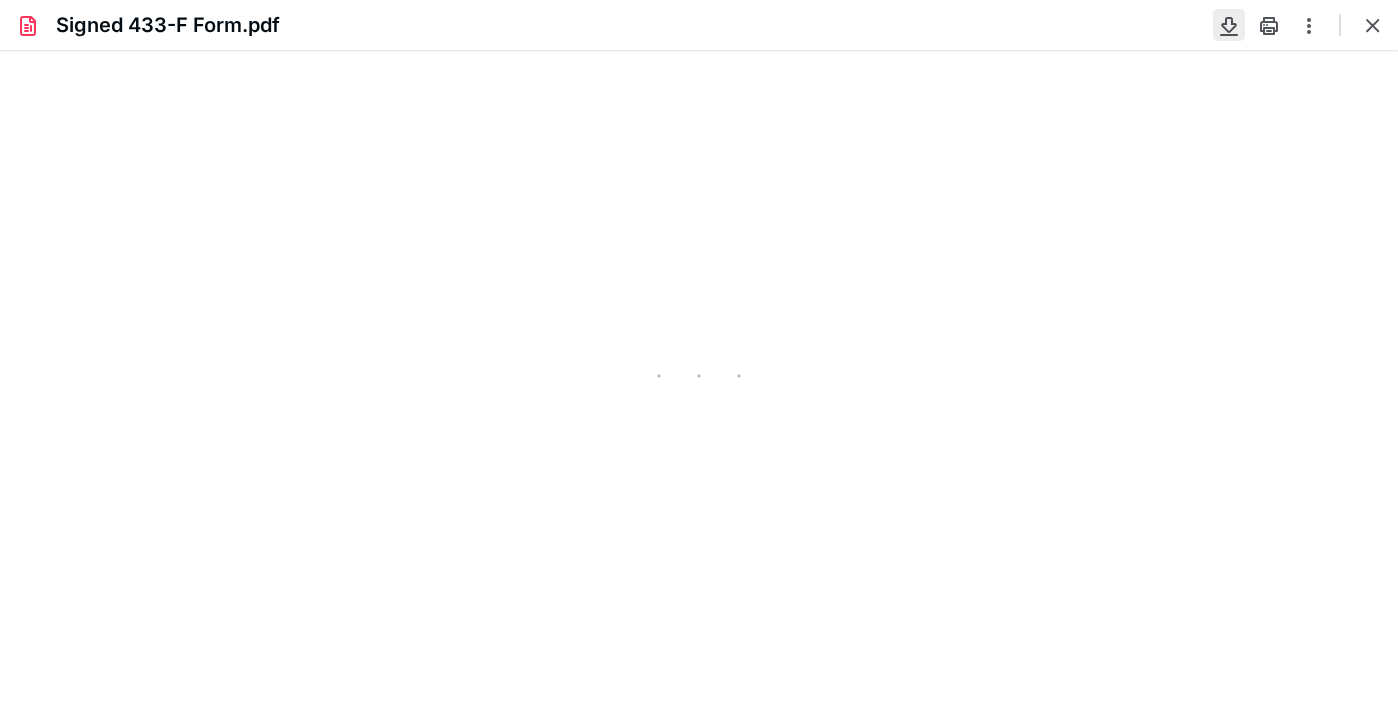 click at bounding box center (1229, 25) 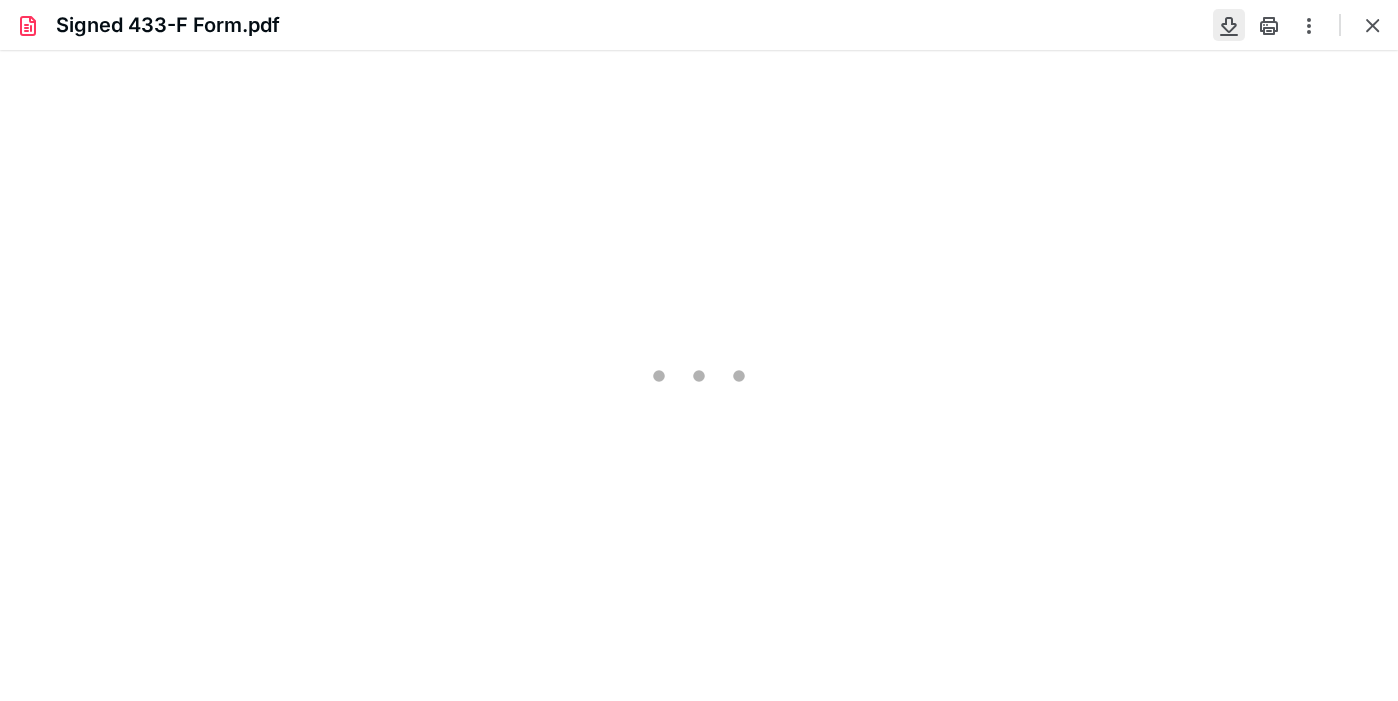 scroll, scrollTop: 0, scrollLeft: 0, axis: both 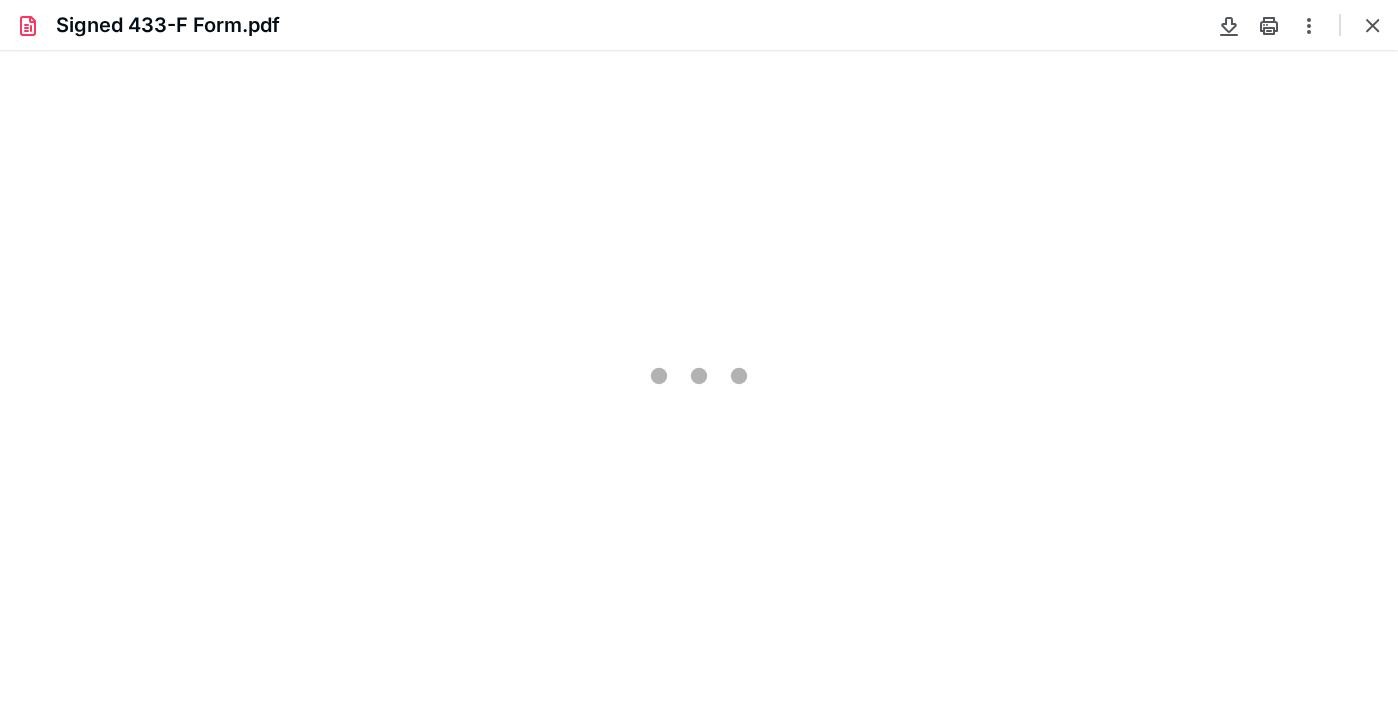 type on "78" 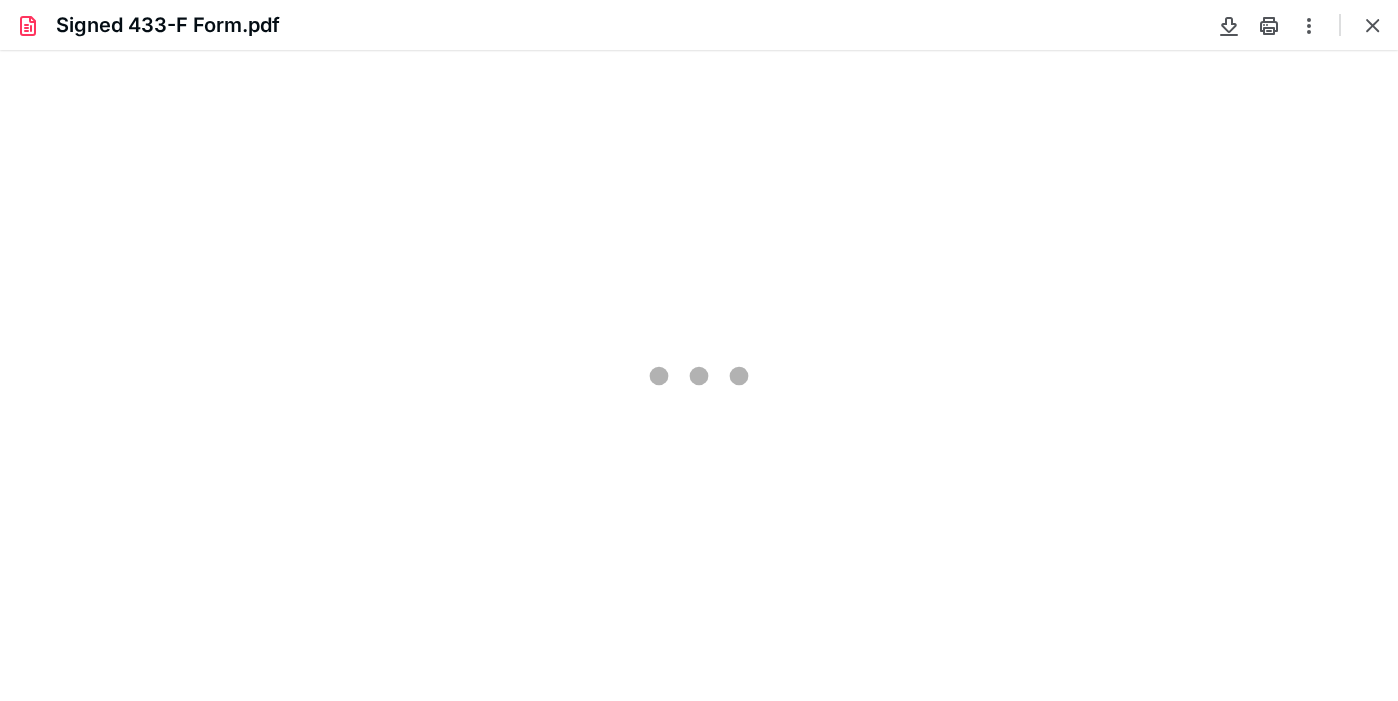 scroll, scrollTop: 39, scrollLeft: 0, axis: vertical 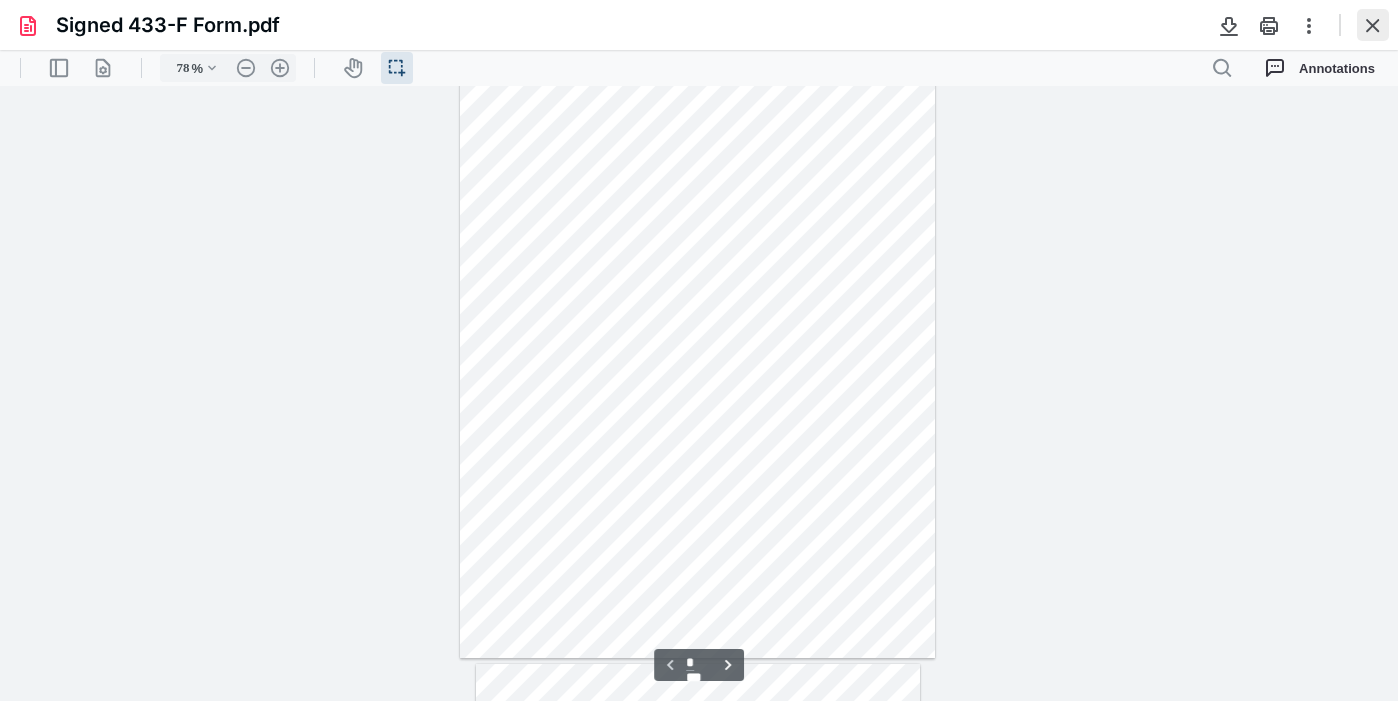 click at bounding box center (1373, 25) 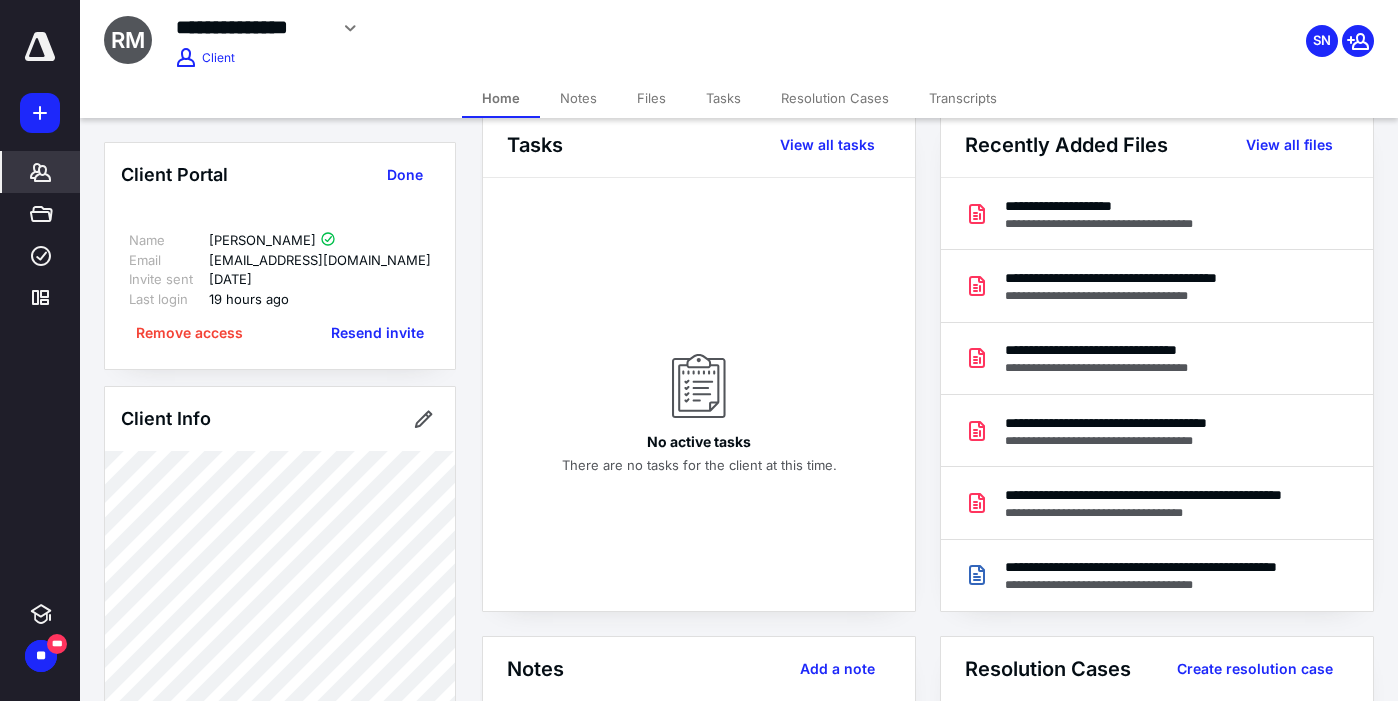 click on "Files" at bounding box center [651, 98] 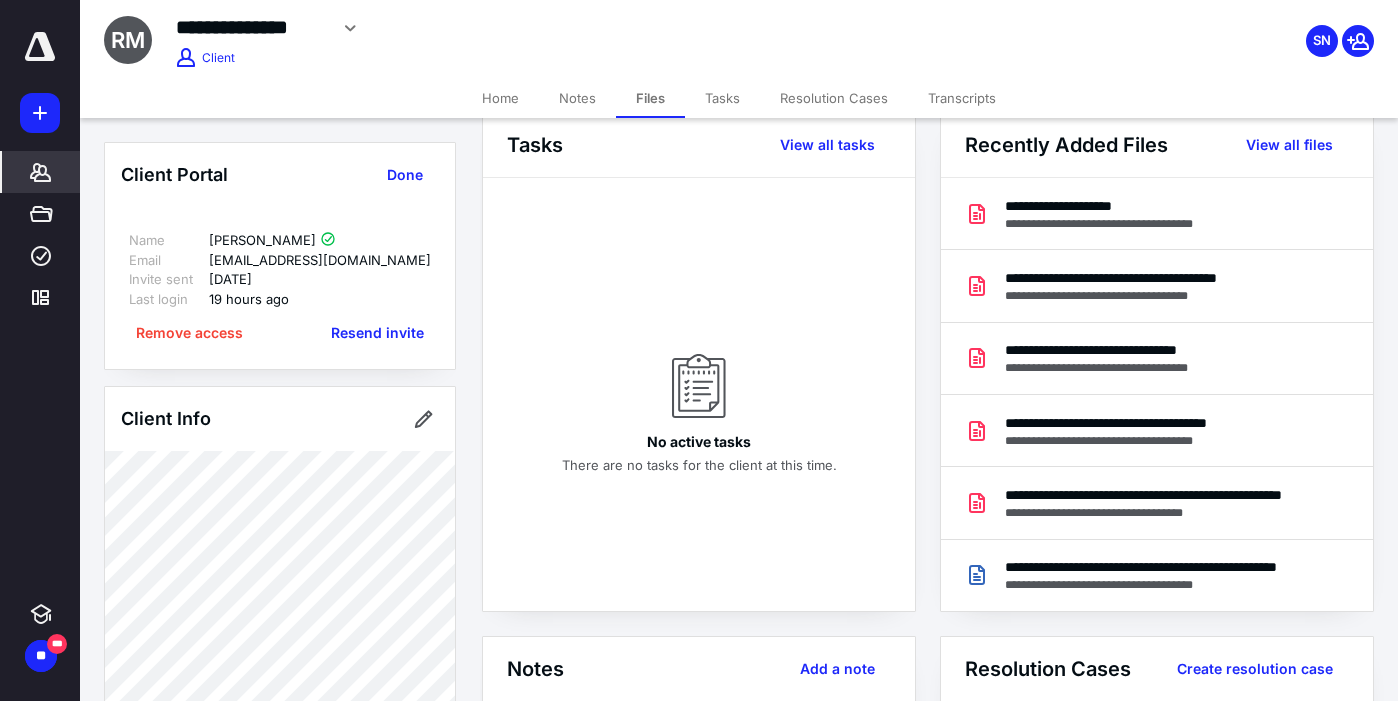 scroll, scrollTop: 0, scrollLeft: 0, axis: both 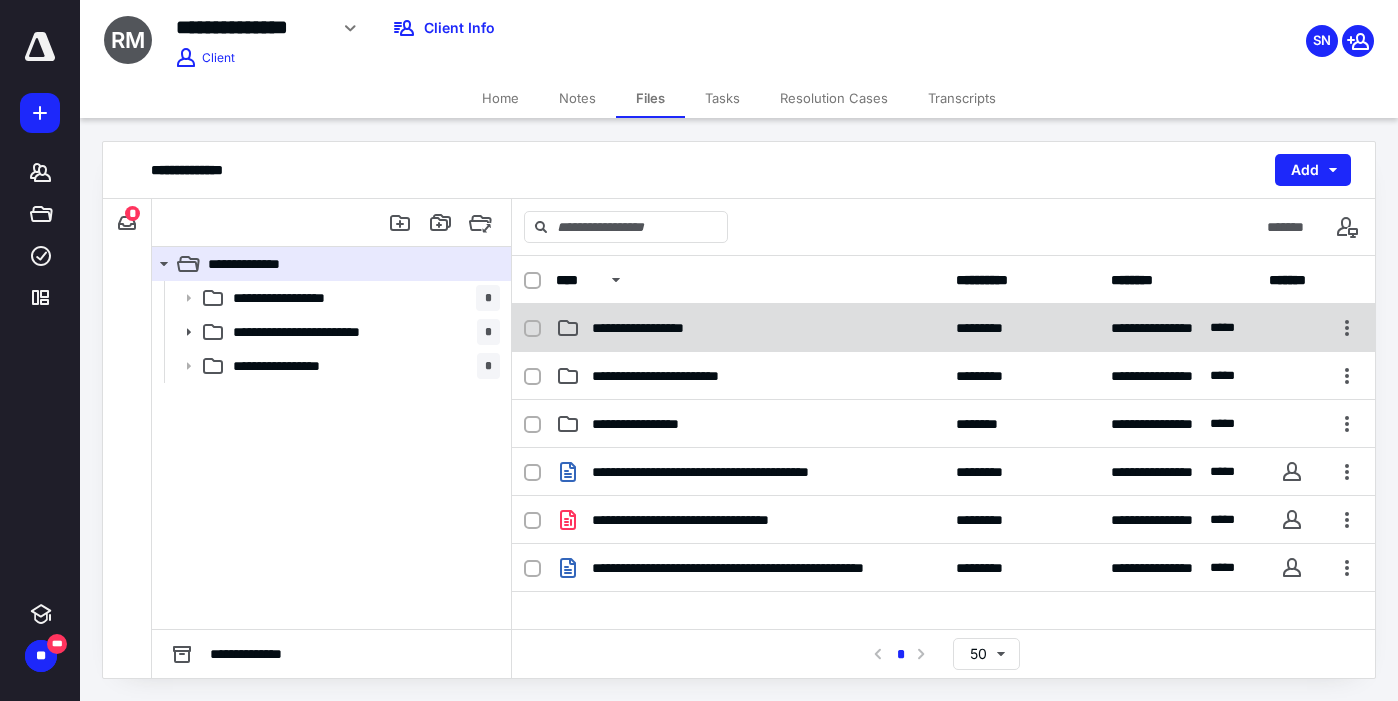 click on "**********" at bounding box center [750, 328] 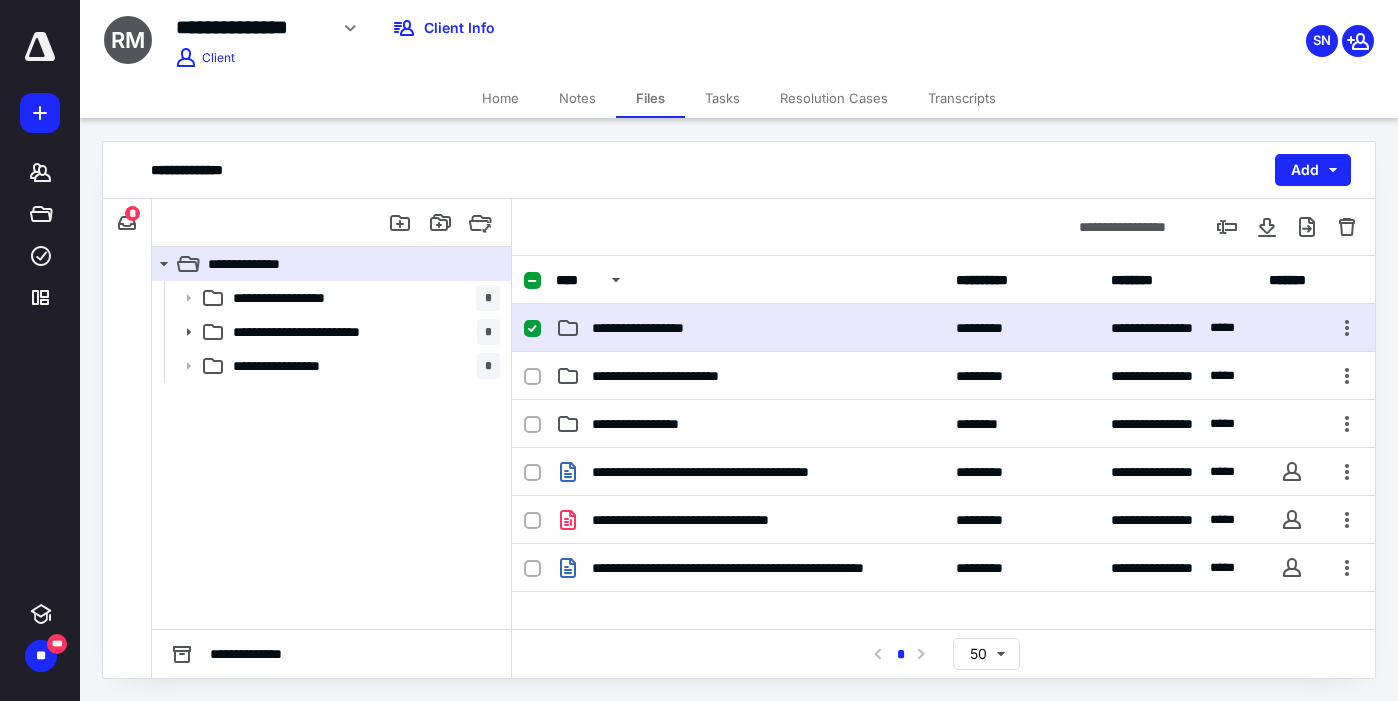 click on "**********" at bounding box center (750, 328) 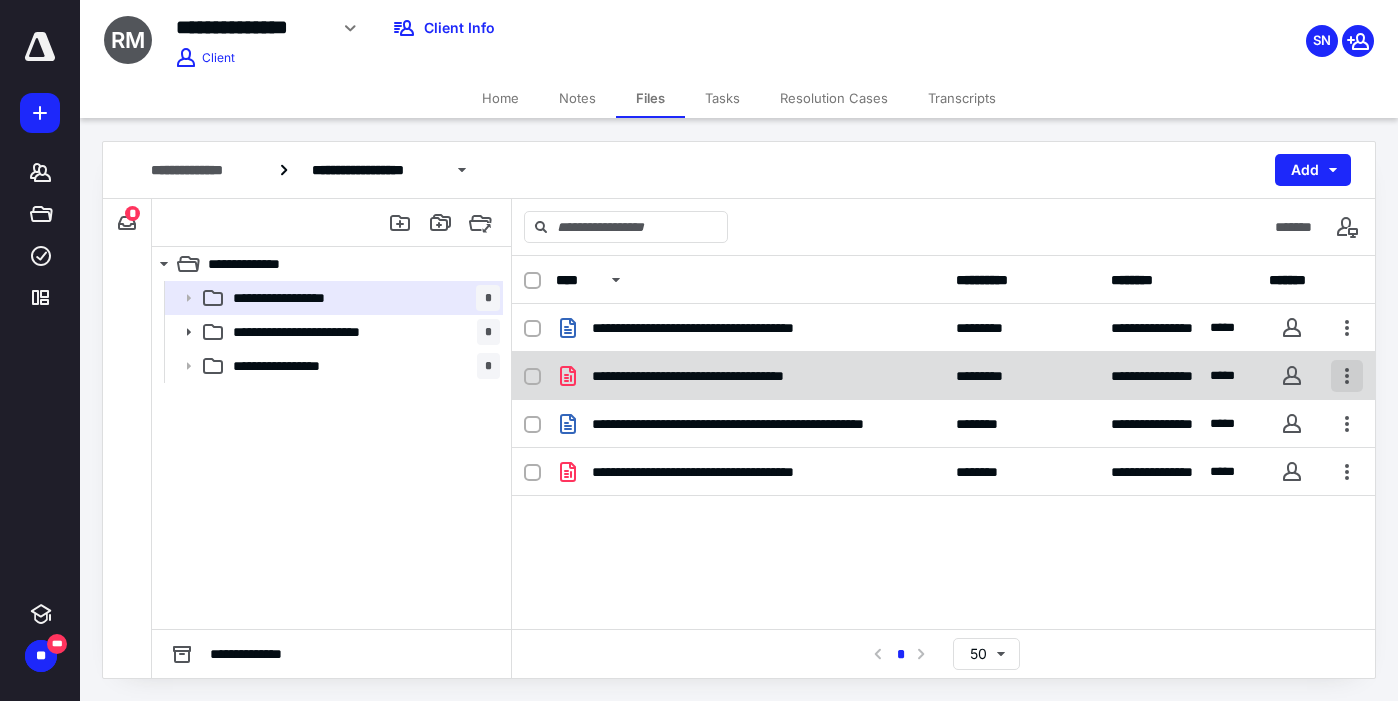 click at bounding box center (1347, 376) 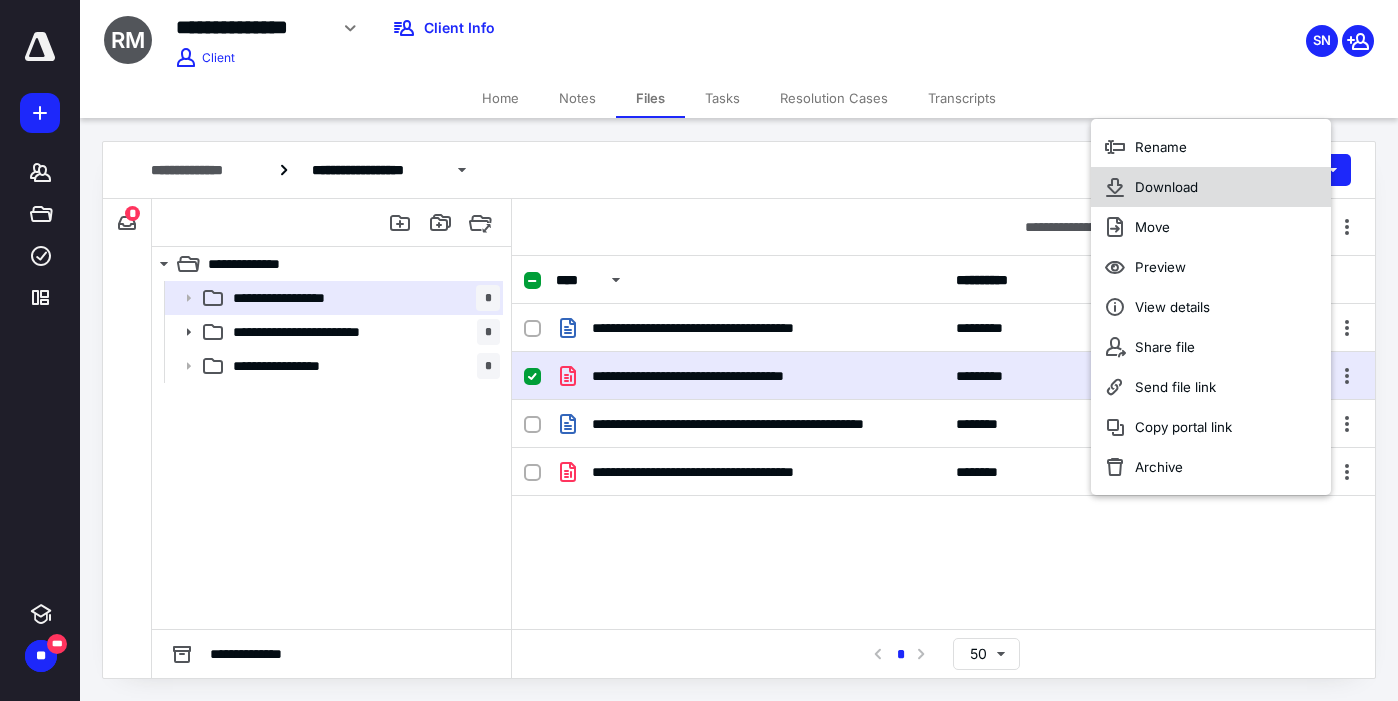 click on "Download" at bounding box center [1166, 187] 